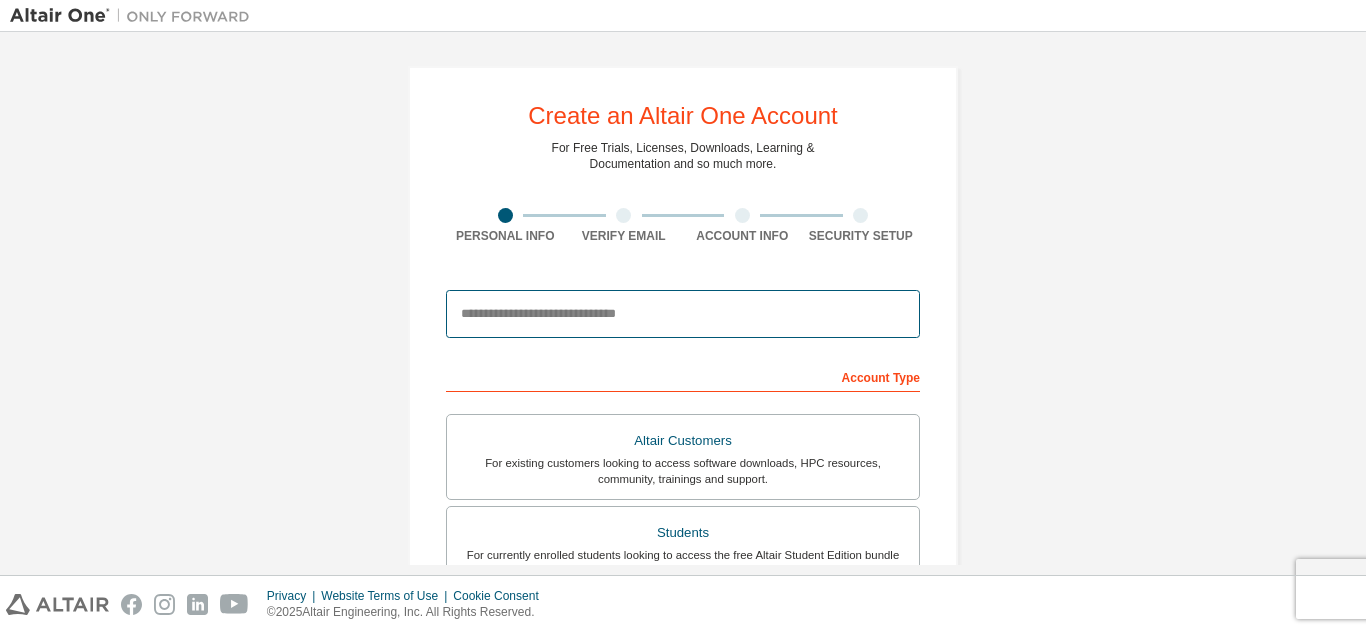 scroll, scrollTop: 0, scrollLeft: 0, axis: both 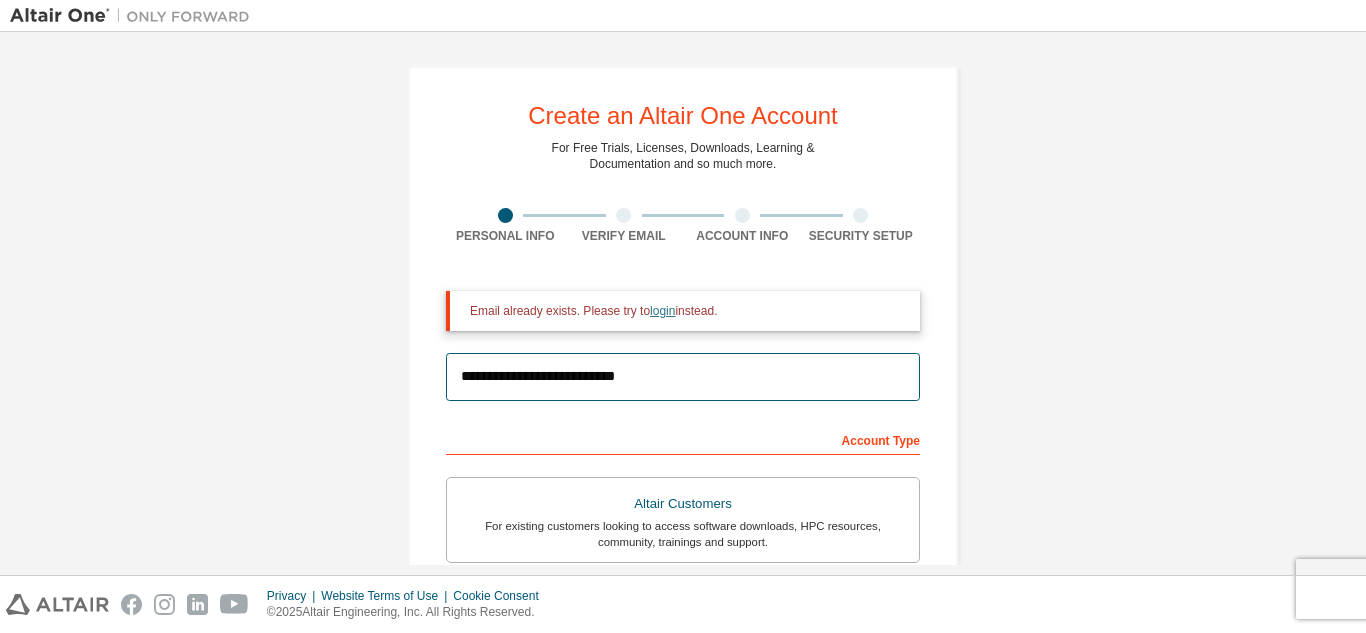 type on "**********" 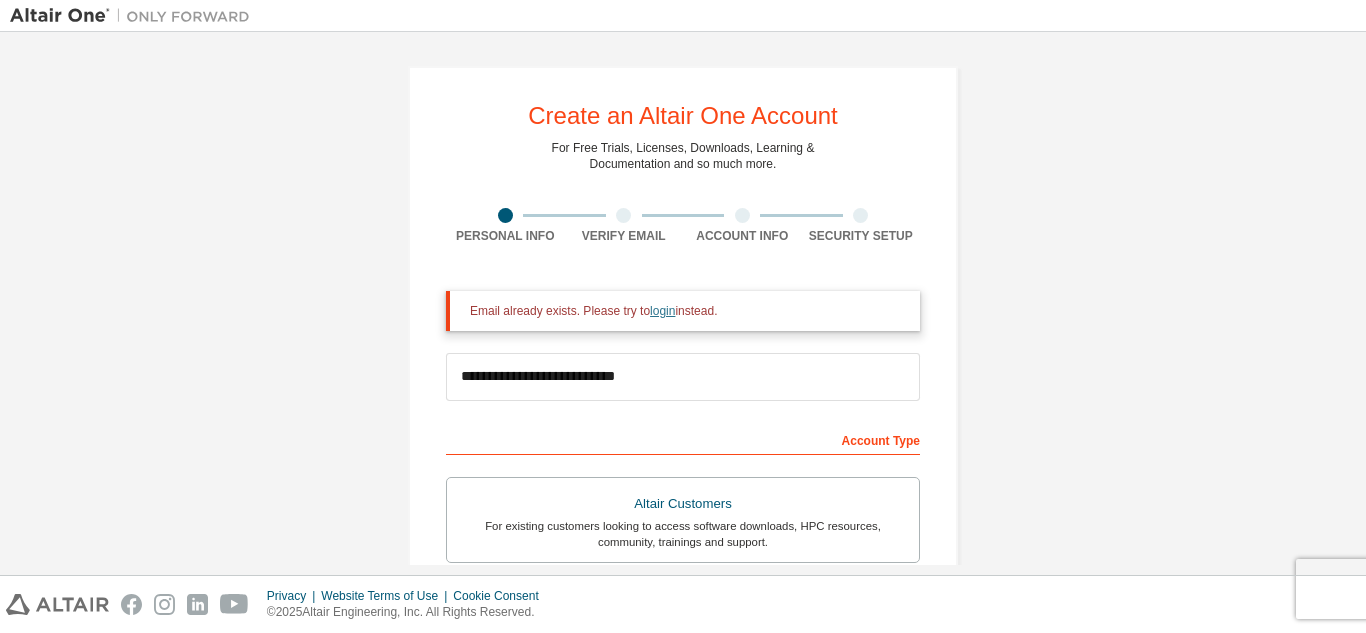 click on "login" at bounding box center [662, 311] 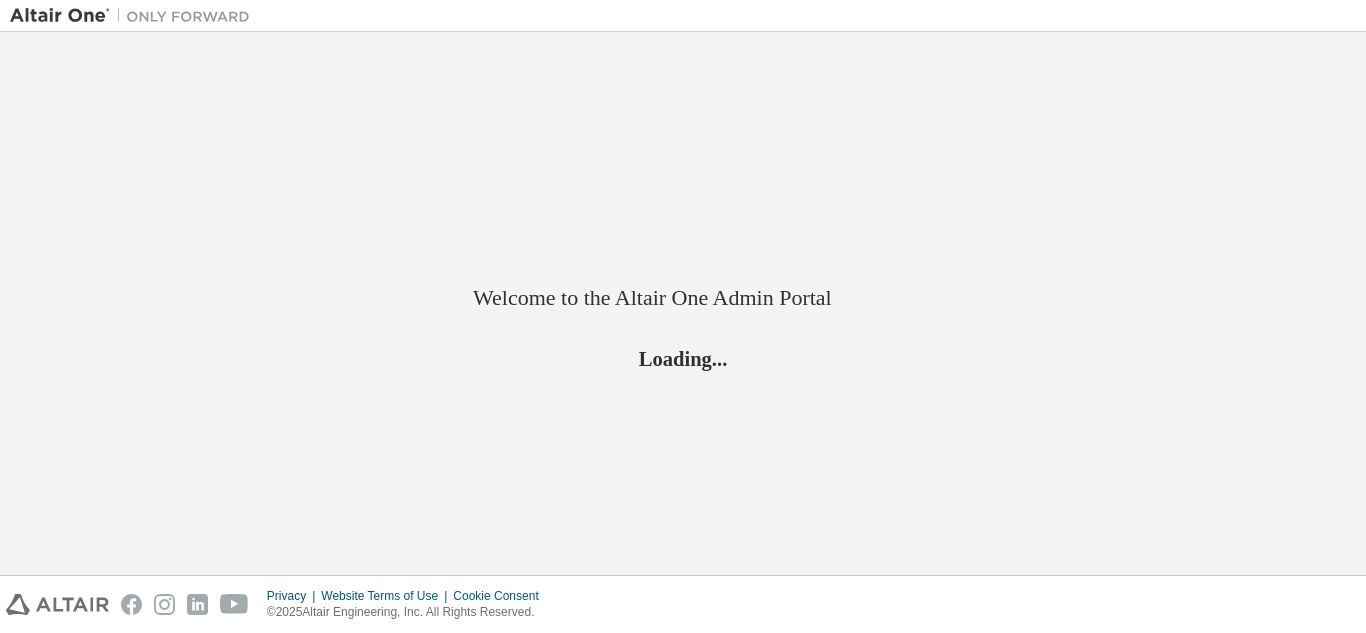 scroll, scrollTop: 0, scrollLeft: 0, axis: both 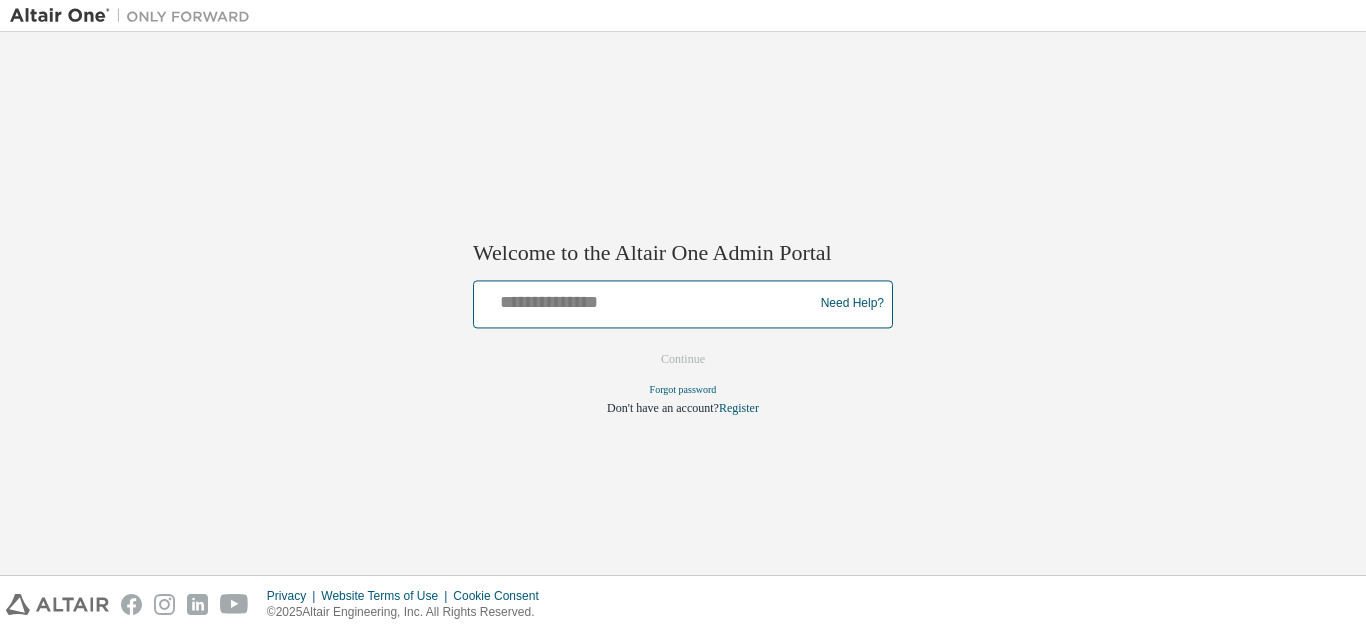 click at bounding box center [646, 299] 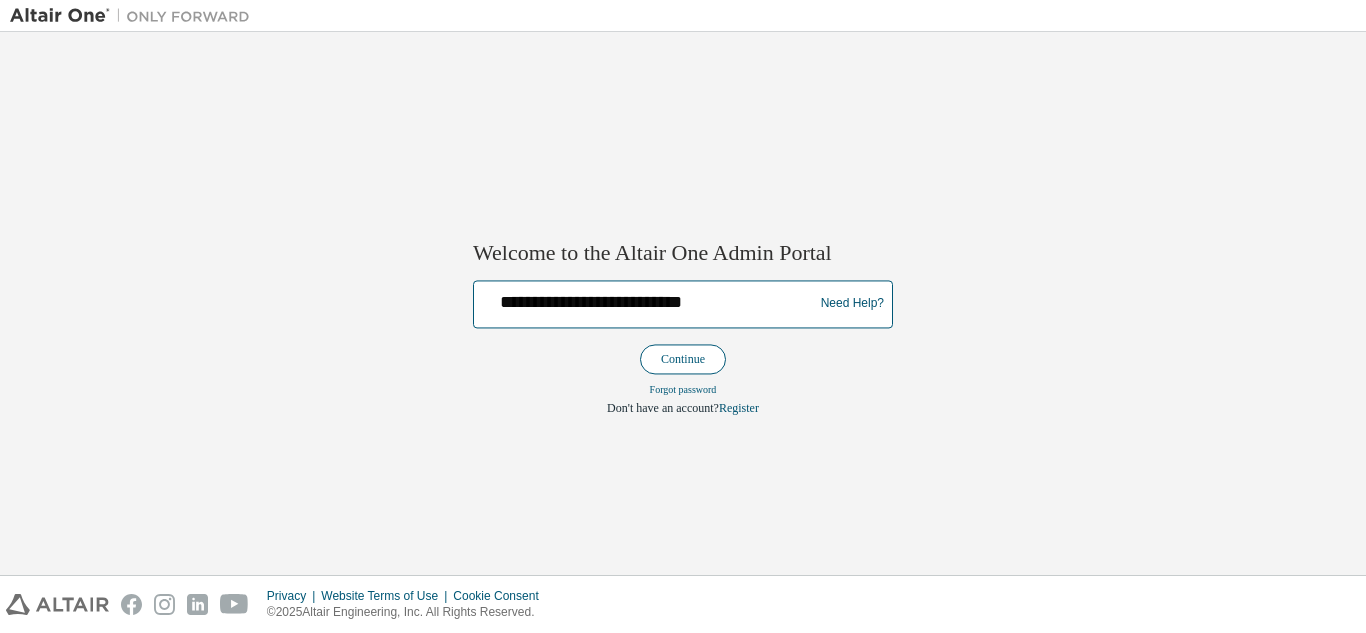 type on "**********" 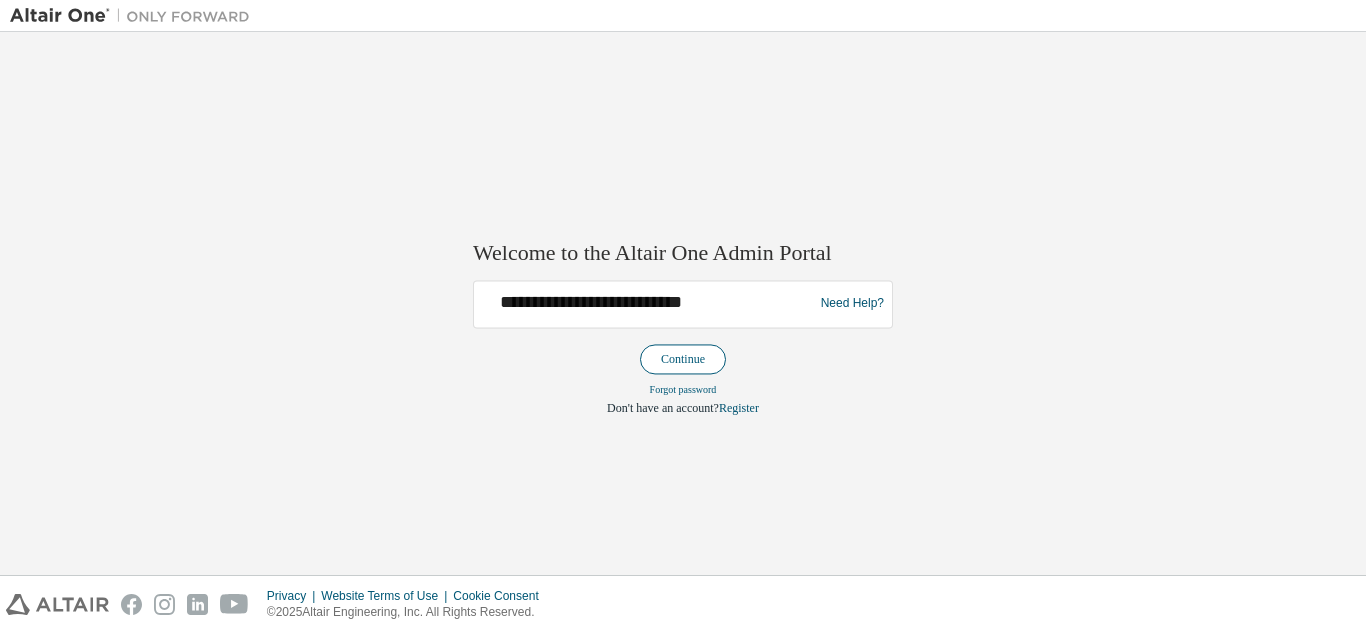 click on "Continue" at bounding box center [683, 359] 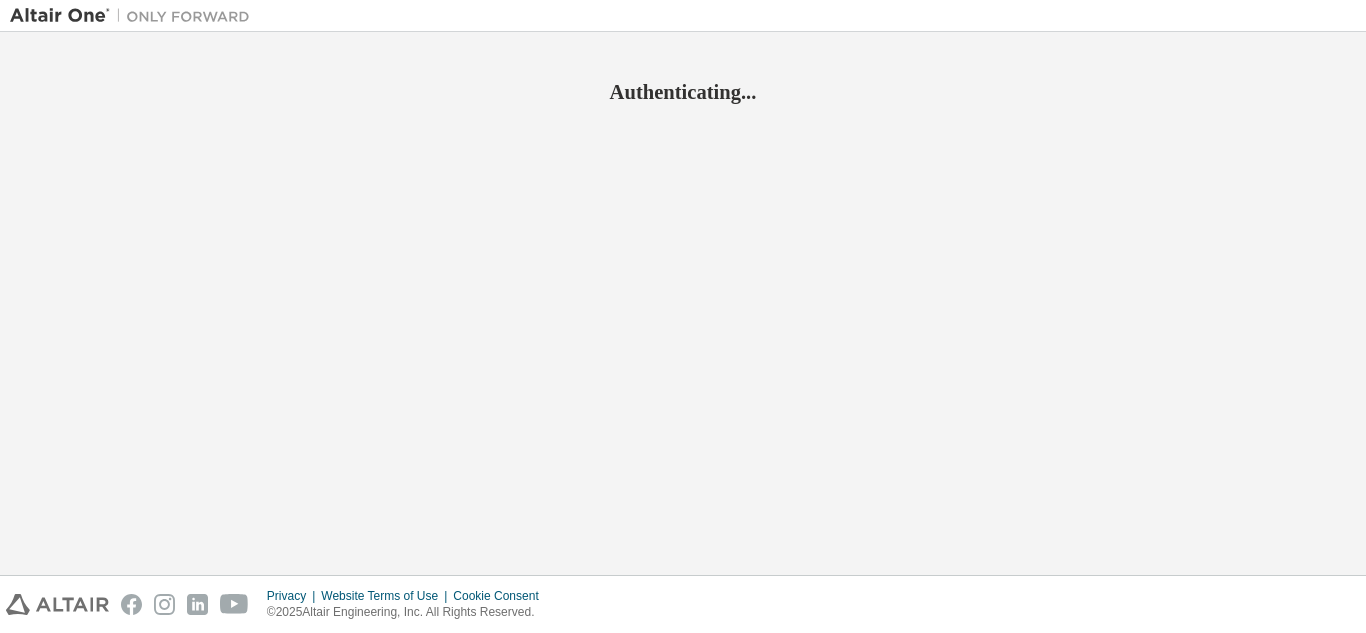 scroll, scrollTop: 0, scrollLeft: 0, axis: both 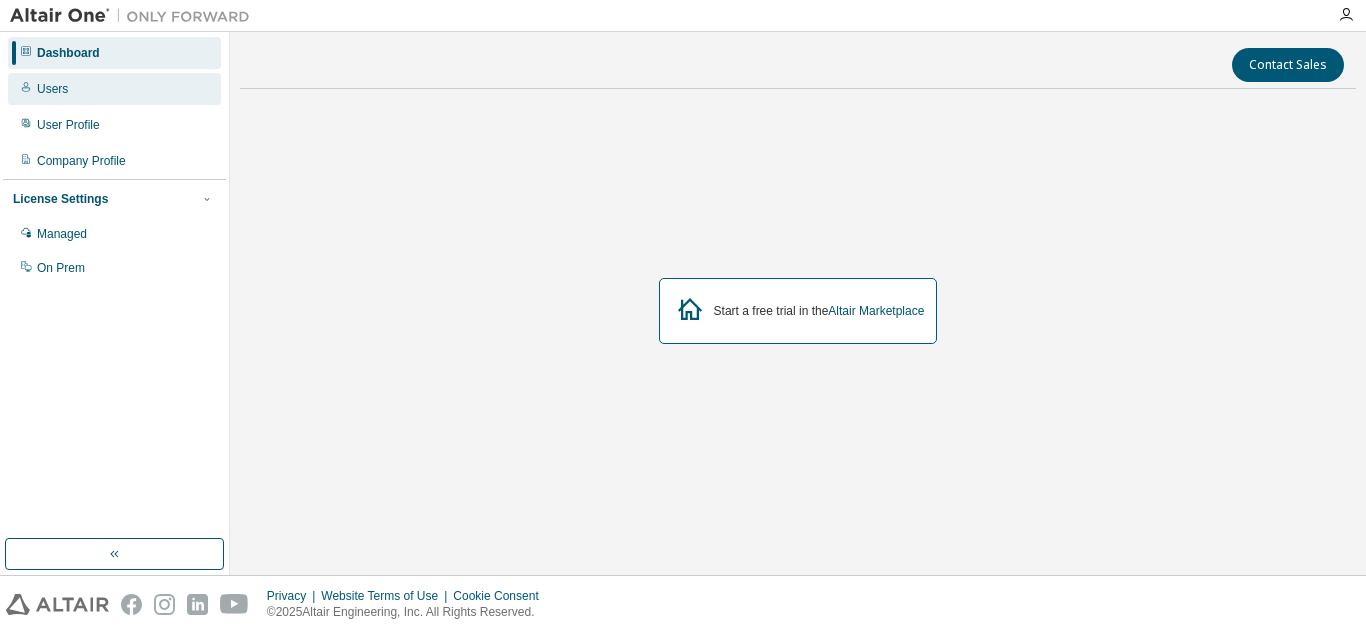 click on "Users" at bounding box center [114, 89] 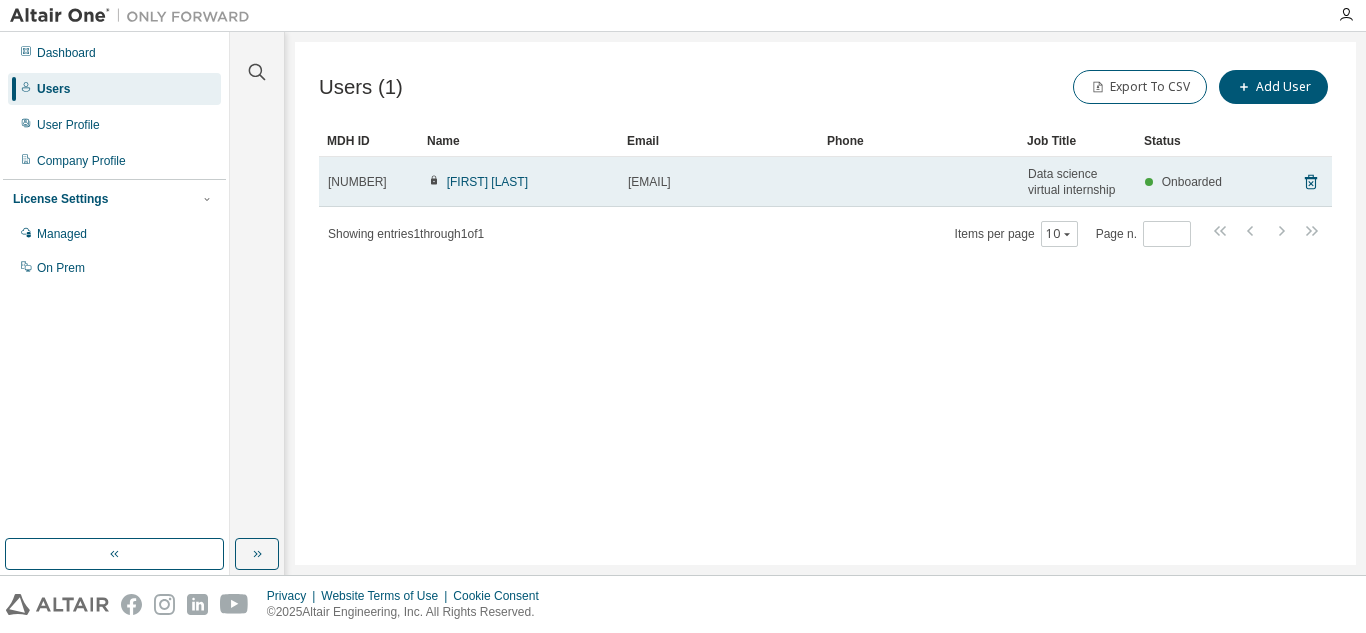 click on "Data science virtual internship" at bounding box center (1077, 182) 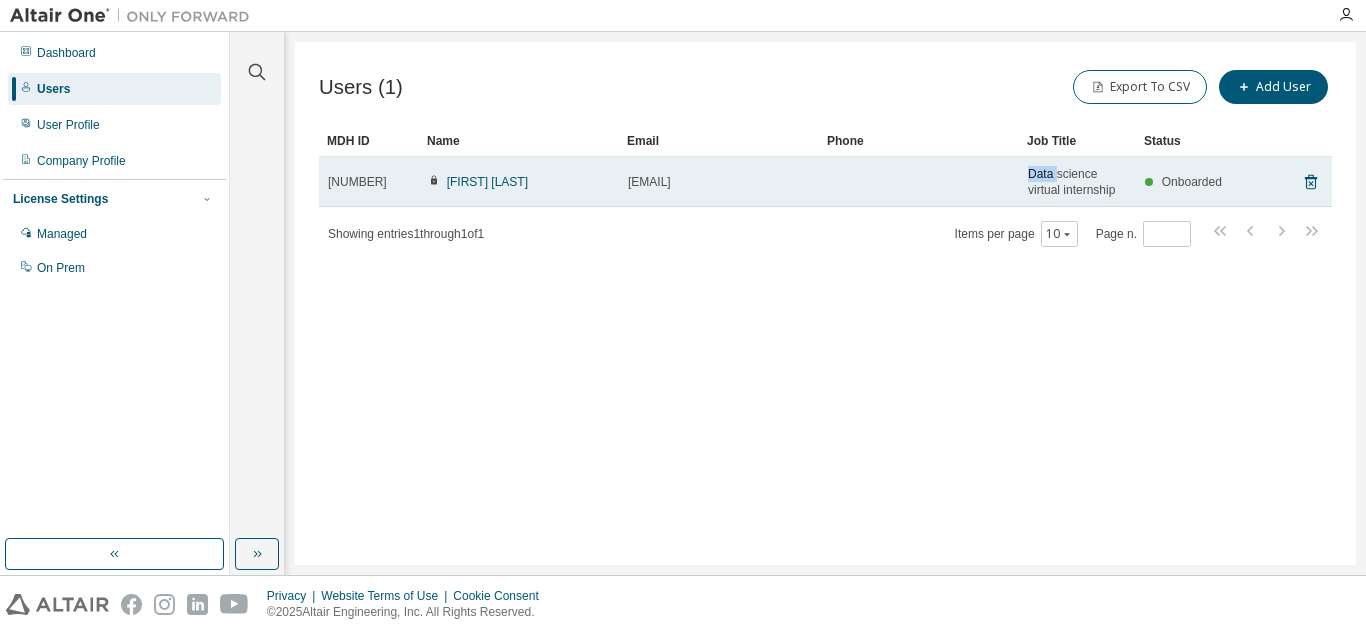 click at bounding box center [919, 182] 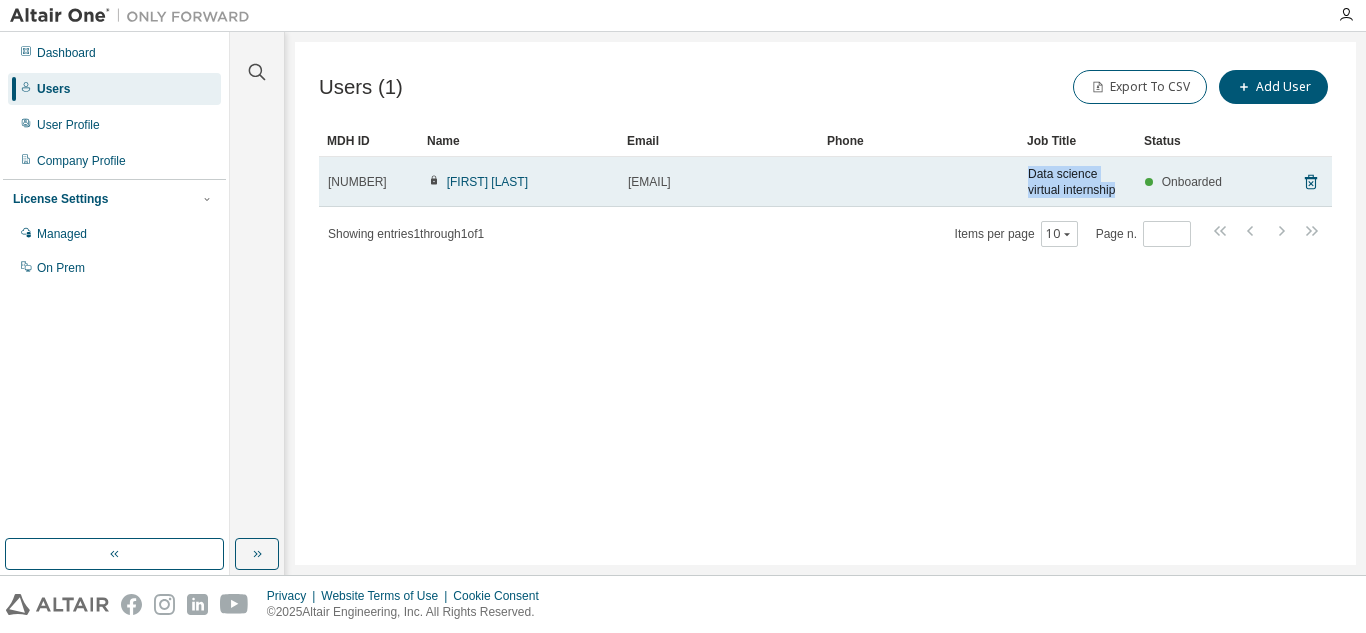 click at bounding box center (919, 182) 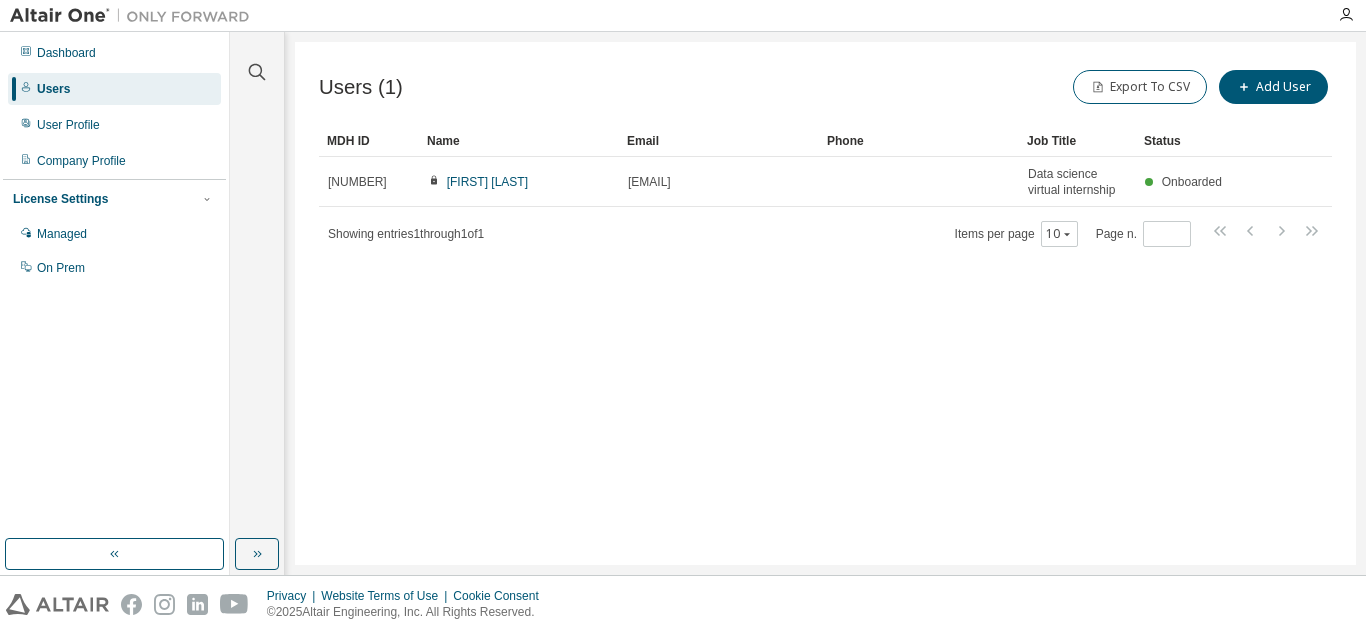 click on "Users (1) Export To CSV Add User Clear Load Save Save As Field Operator Value Select filter Select operand Add criteria Search MDH ID Name Email Phone Job Title Status [NUMBER]    [FIRST] [LAST] [EMAIL] Data science virtual internship Onboarded Showing entries  1  through  1  of  1 Items per page 10 Page n. *" at bounding box center [825, 303] 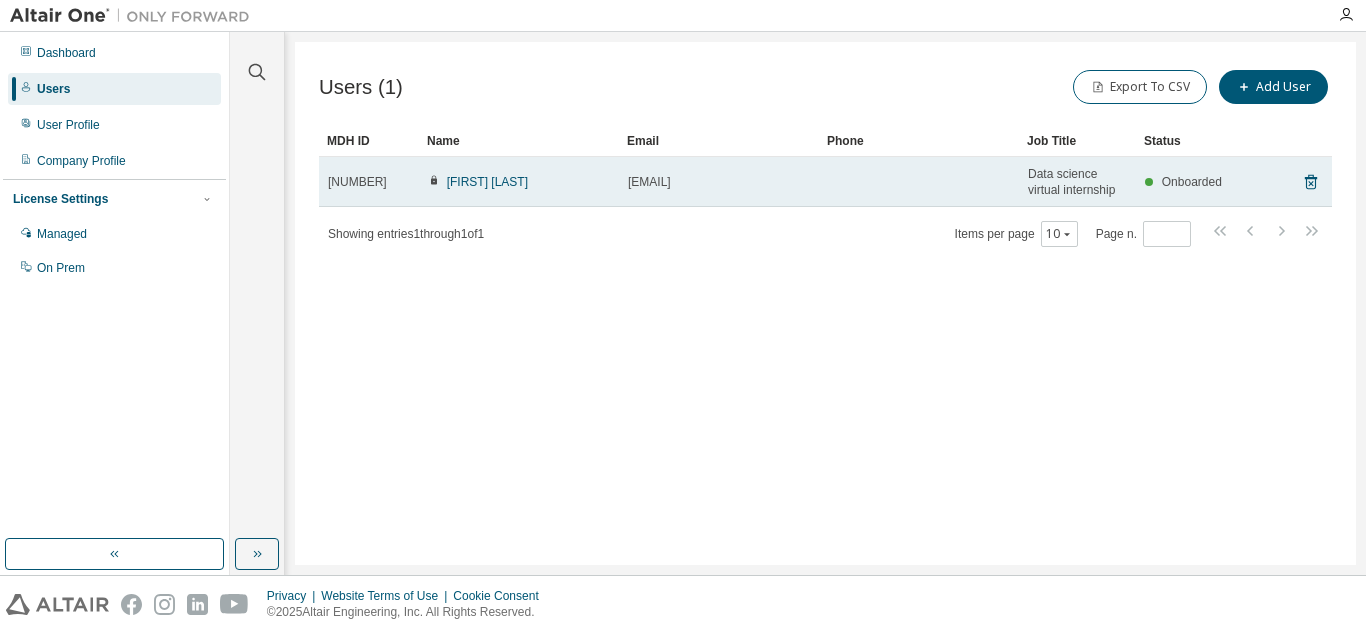 click on "Onboarded" at bounding box center (1192, 182) 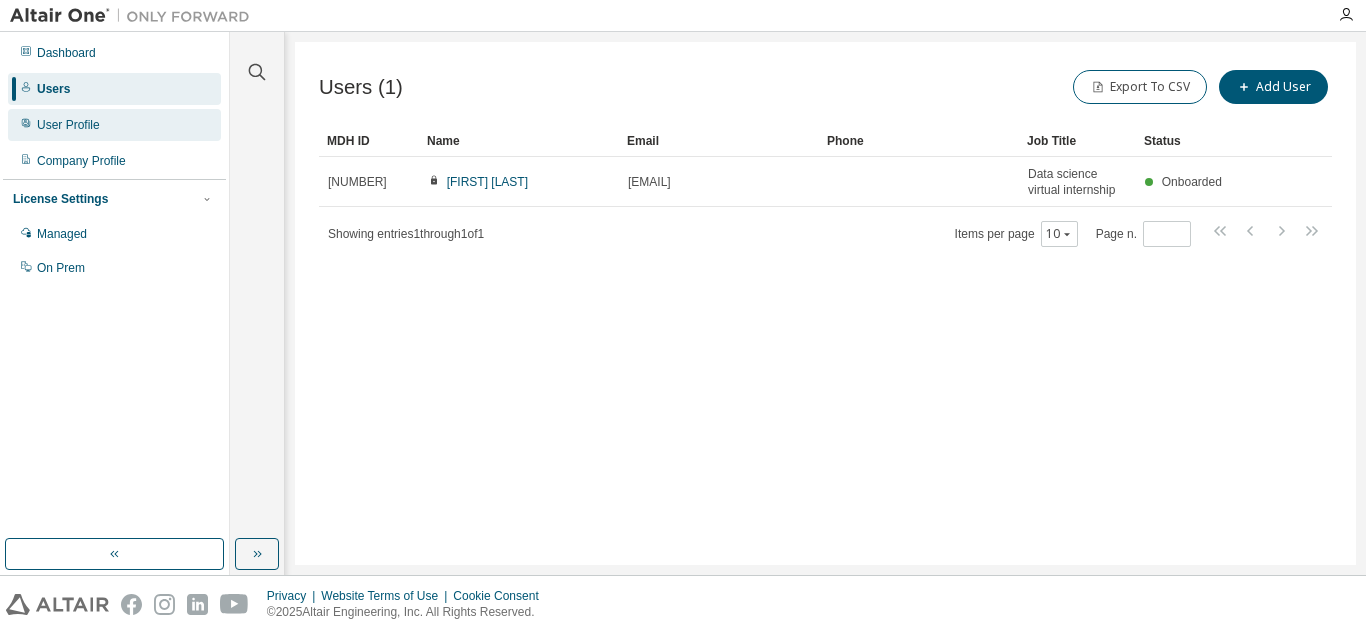 click on "User Profile" at bounding box center (114, 125) 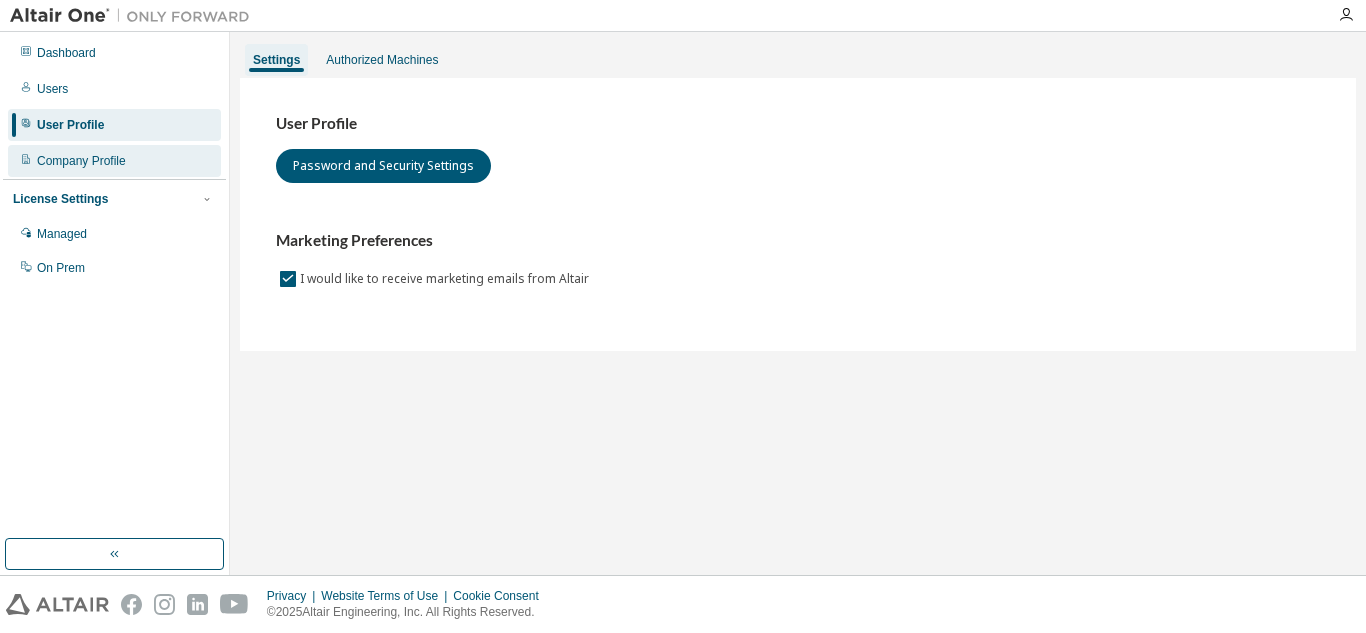 click on "Company Profile" at bounding box center [81, 161] 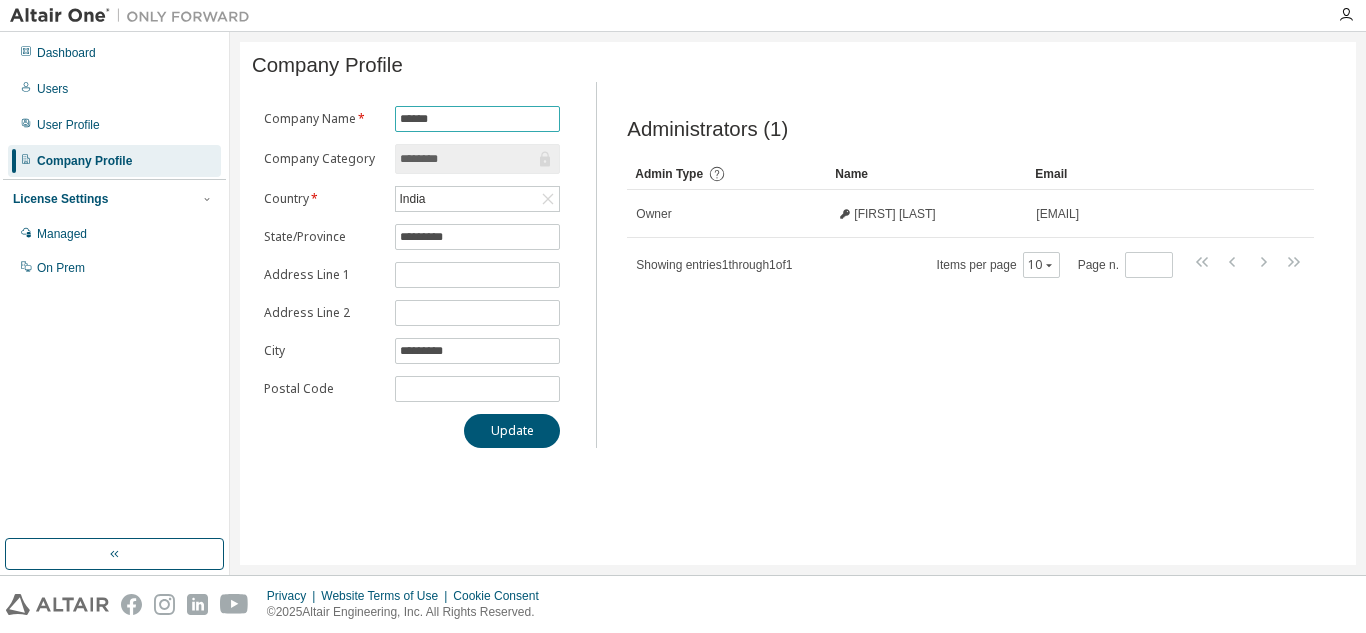 click on "******" at bounding box center [478, 119] 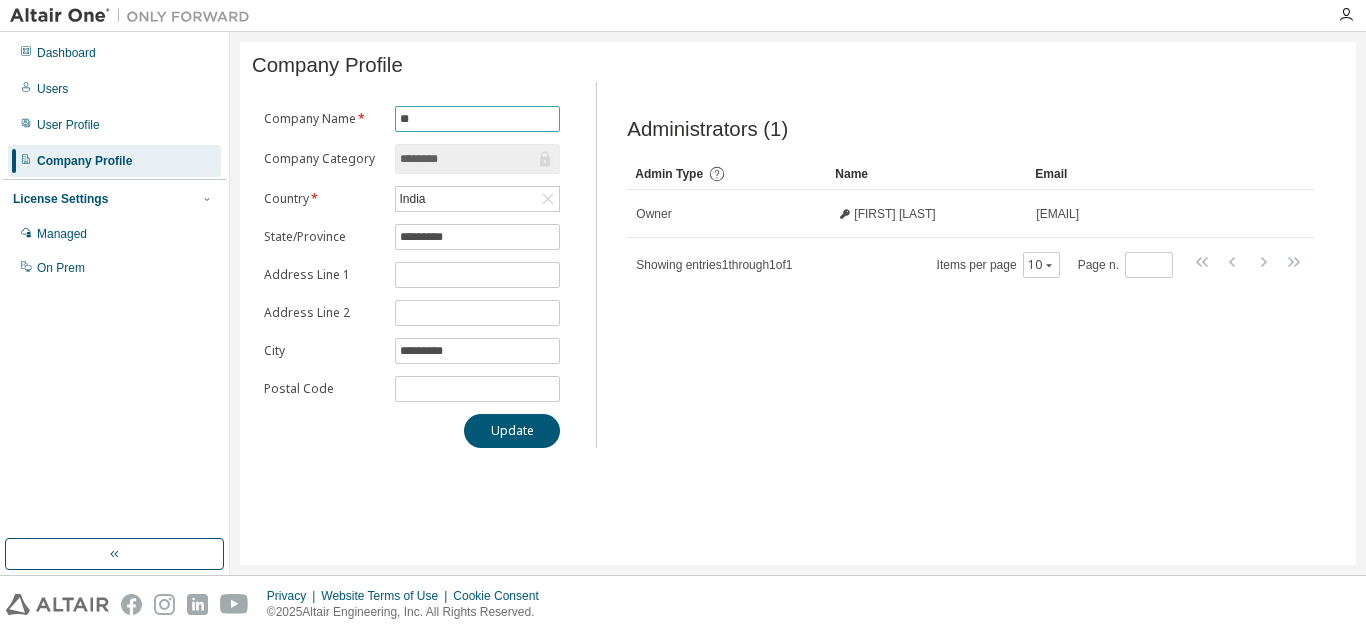 type on "*" 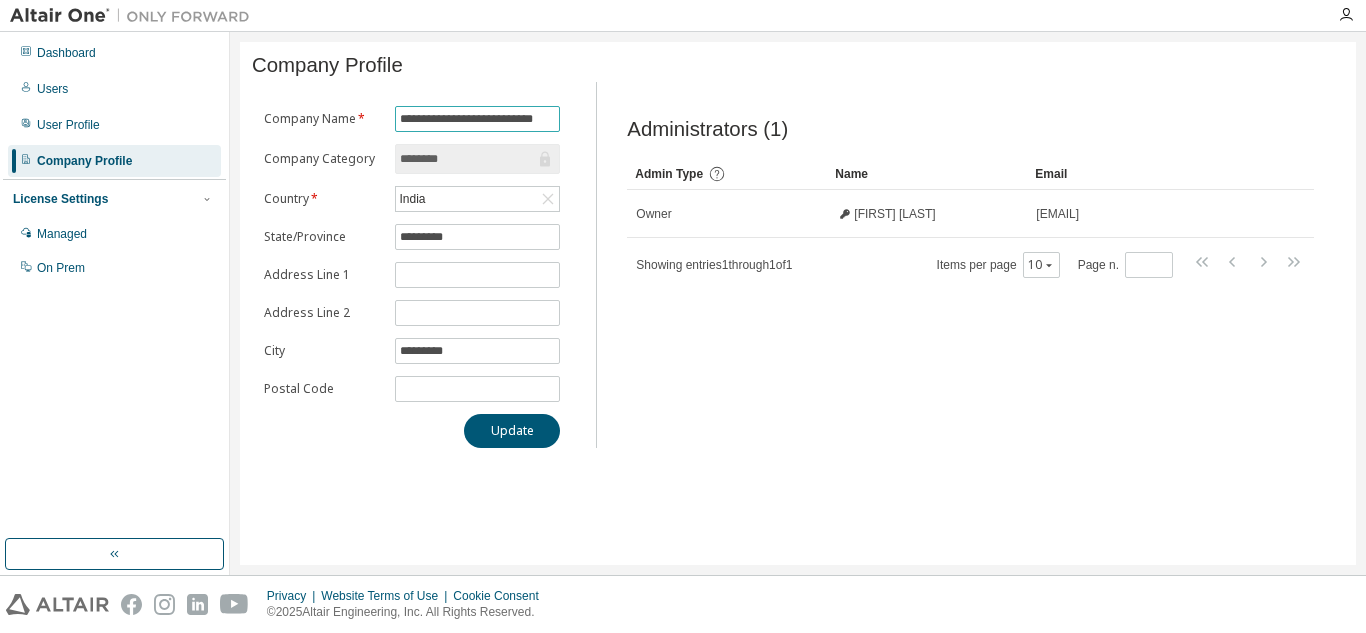 scroll, scrollTop: 0, scrollLeft: 1, axis: horizontal 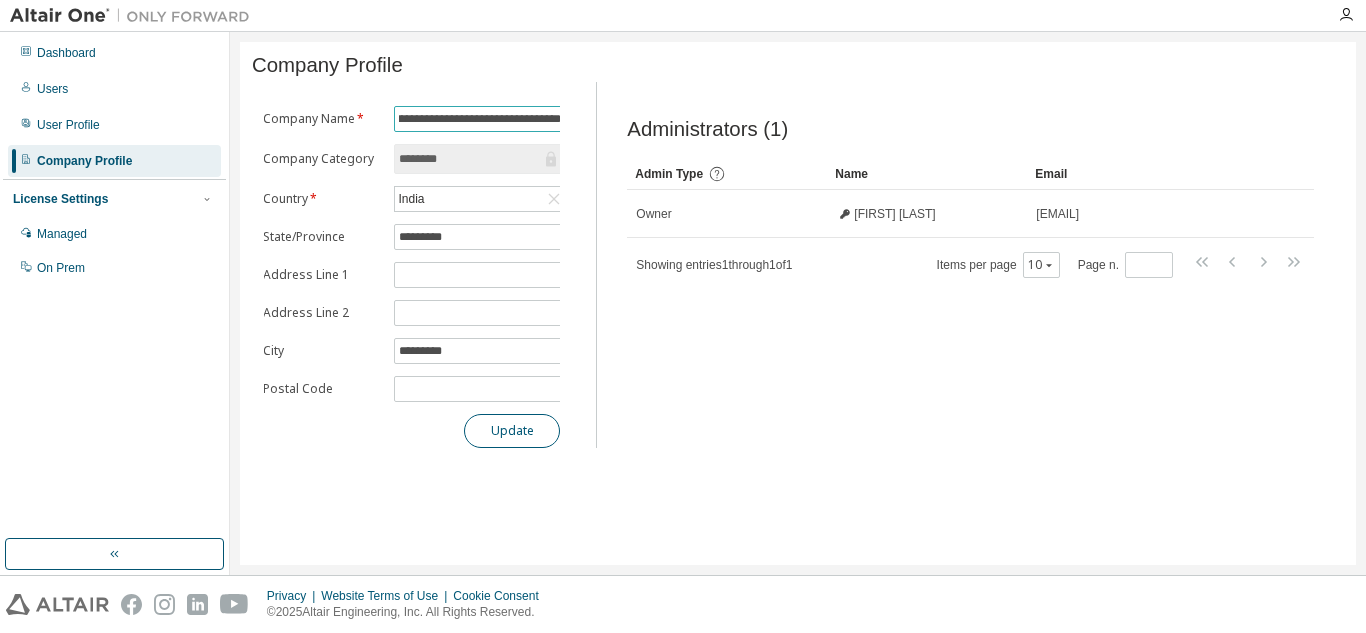 type on "**********" 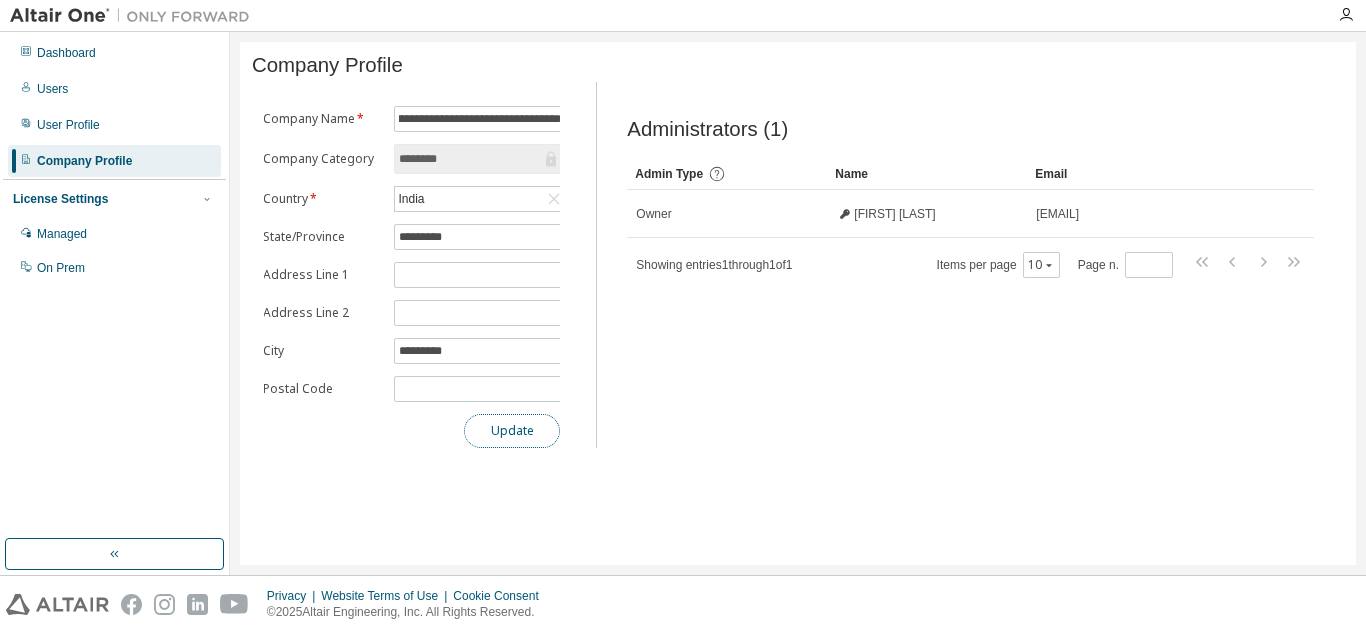 scroll, scrollTop: 0, scrollLeft: 0, axis: both 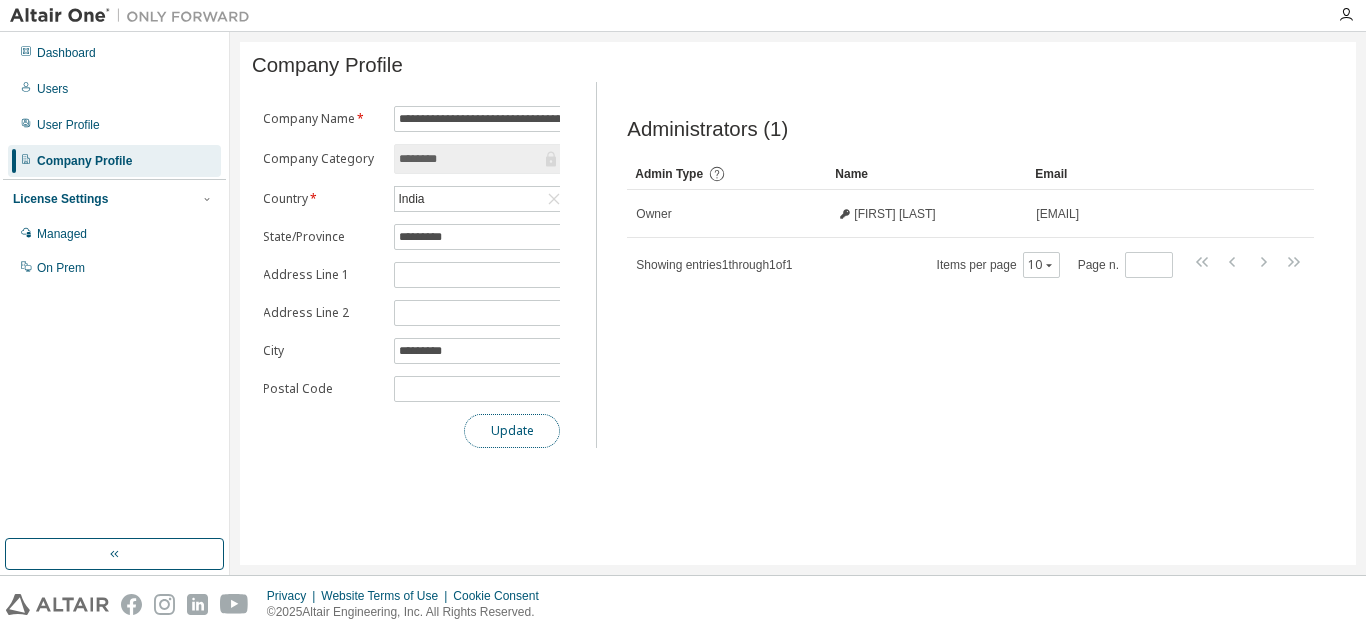 click on "Update" at bounding box center [512, 431] 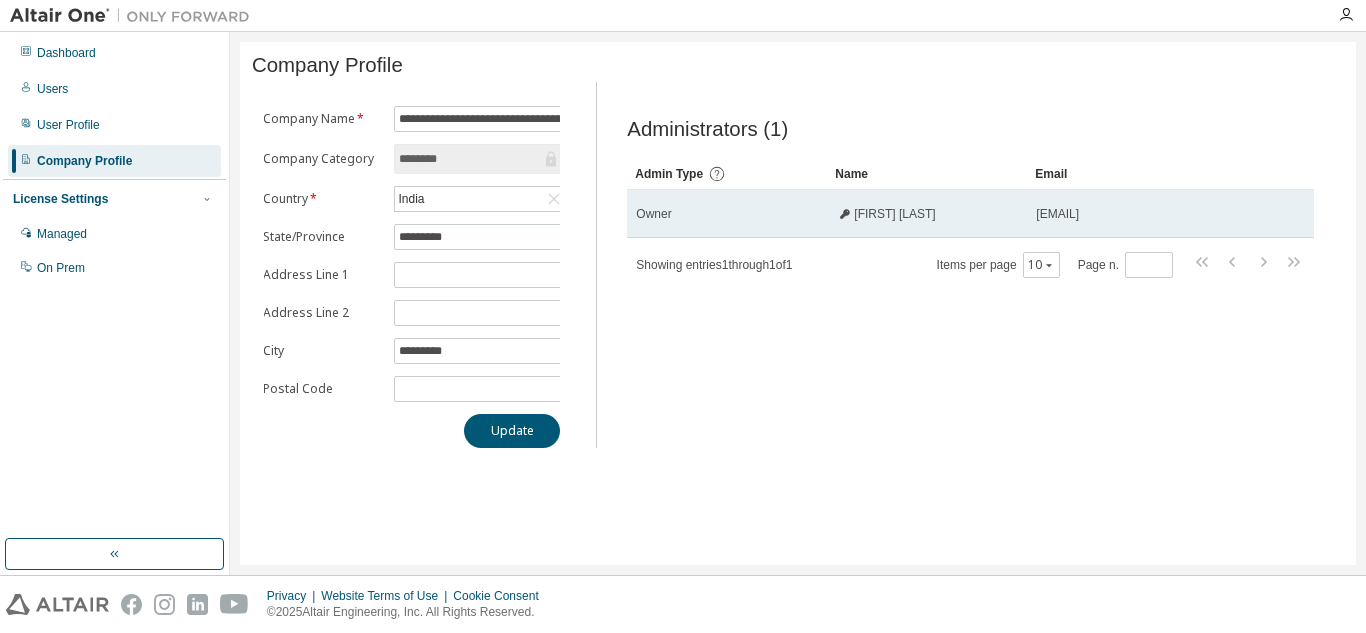 click on "[FIRST] [LAST]" at bounding box center (894, 214) 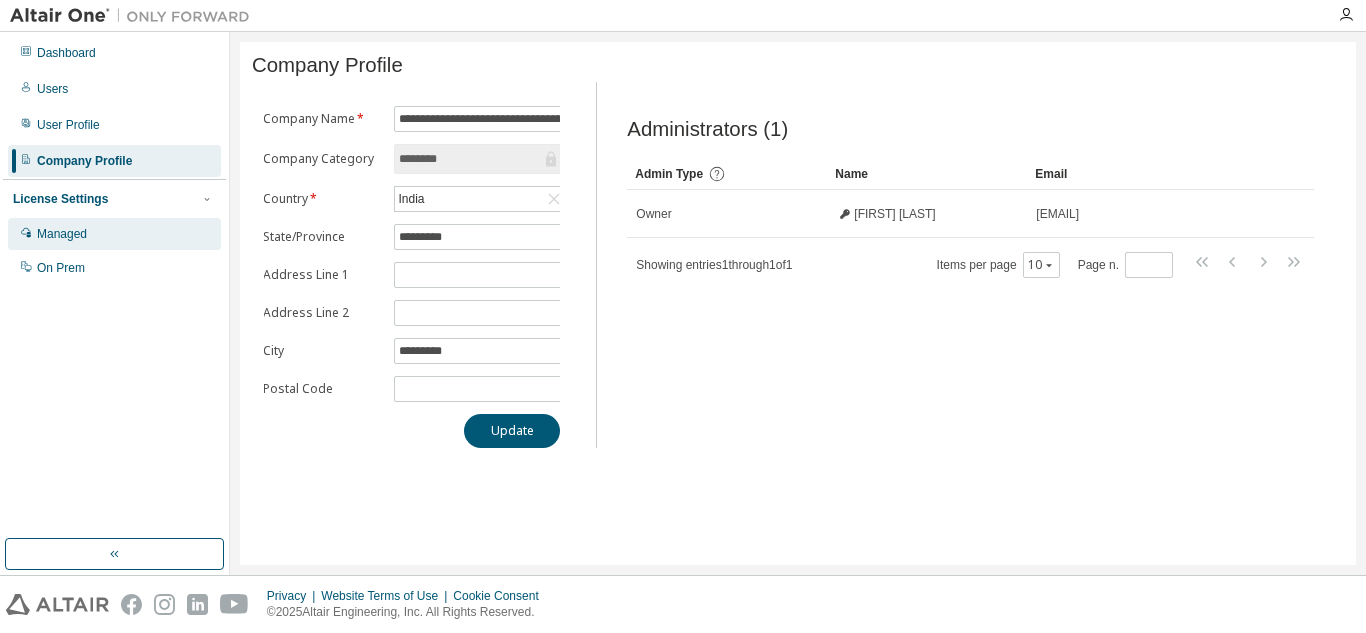 click on "Managed" at bounding box center [114, 234] 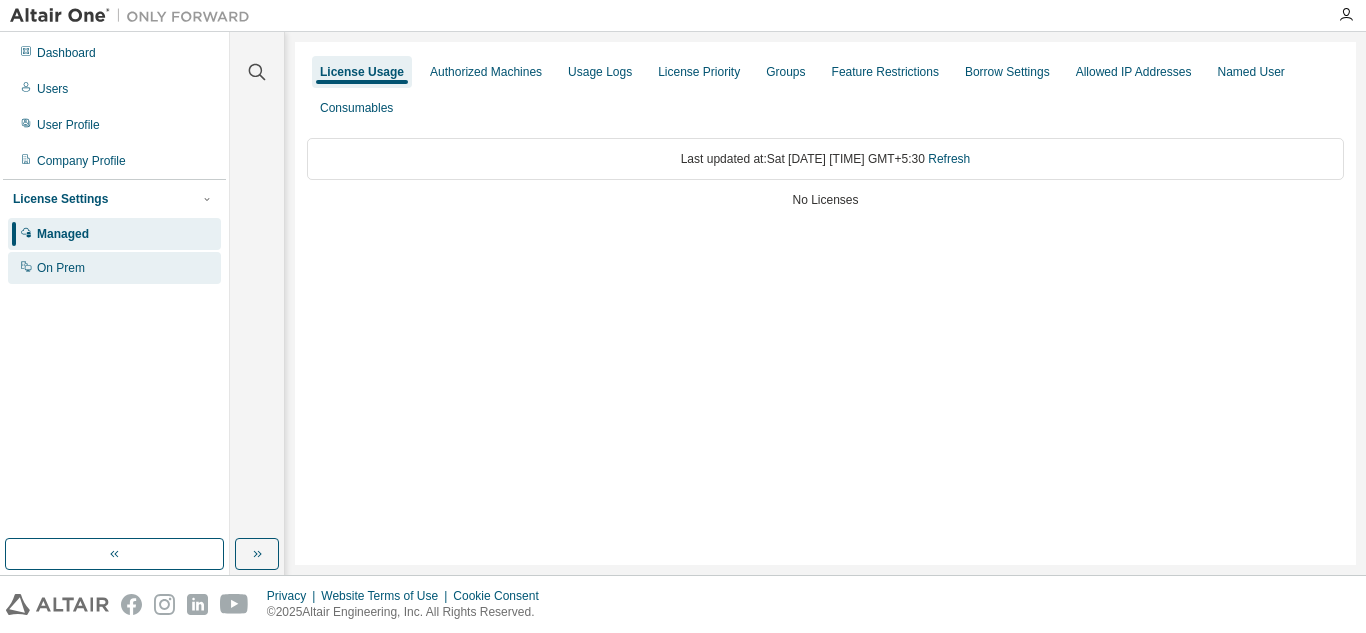 click on "On Prem" at bounding box center (114, 268) 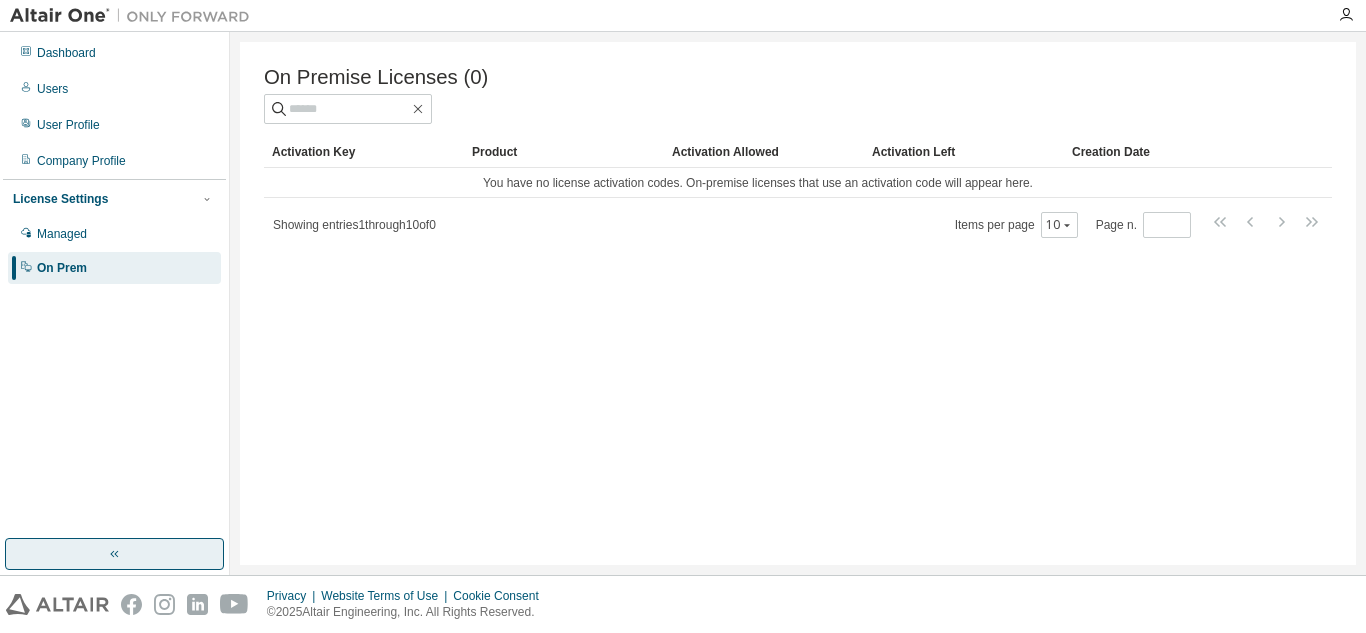 click 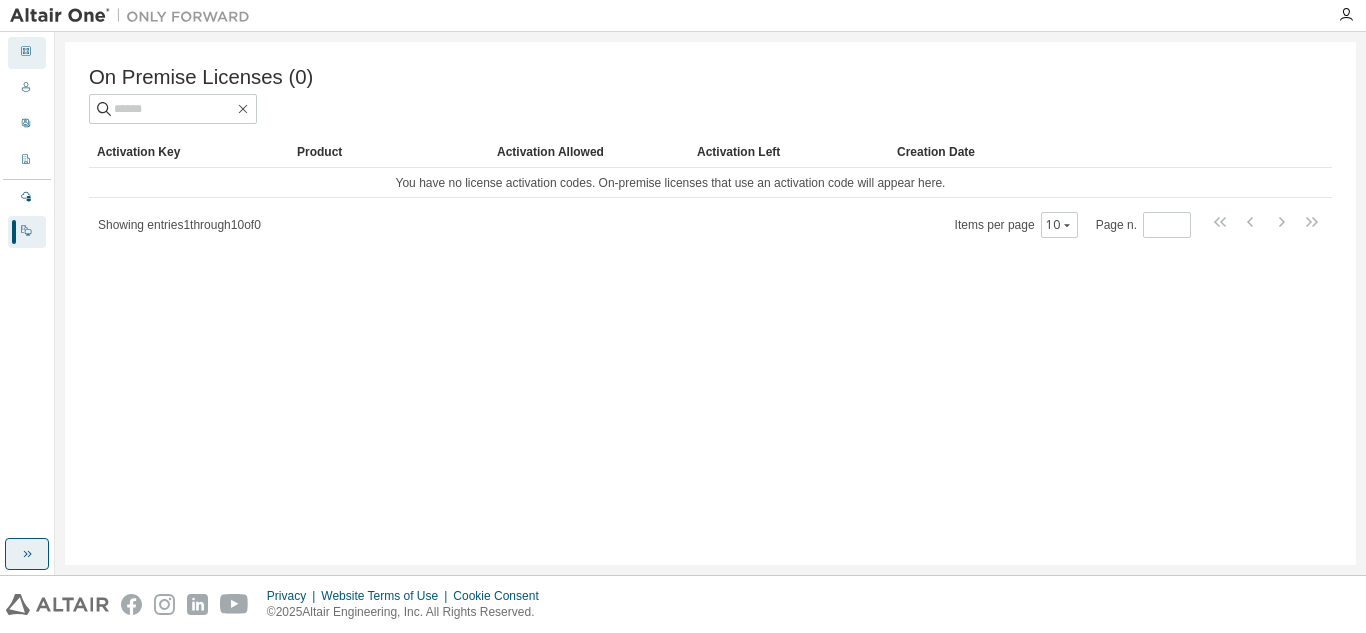 click on "Dashboard" at bounding box center [27, 53] 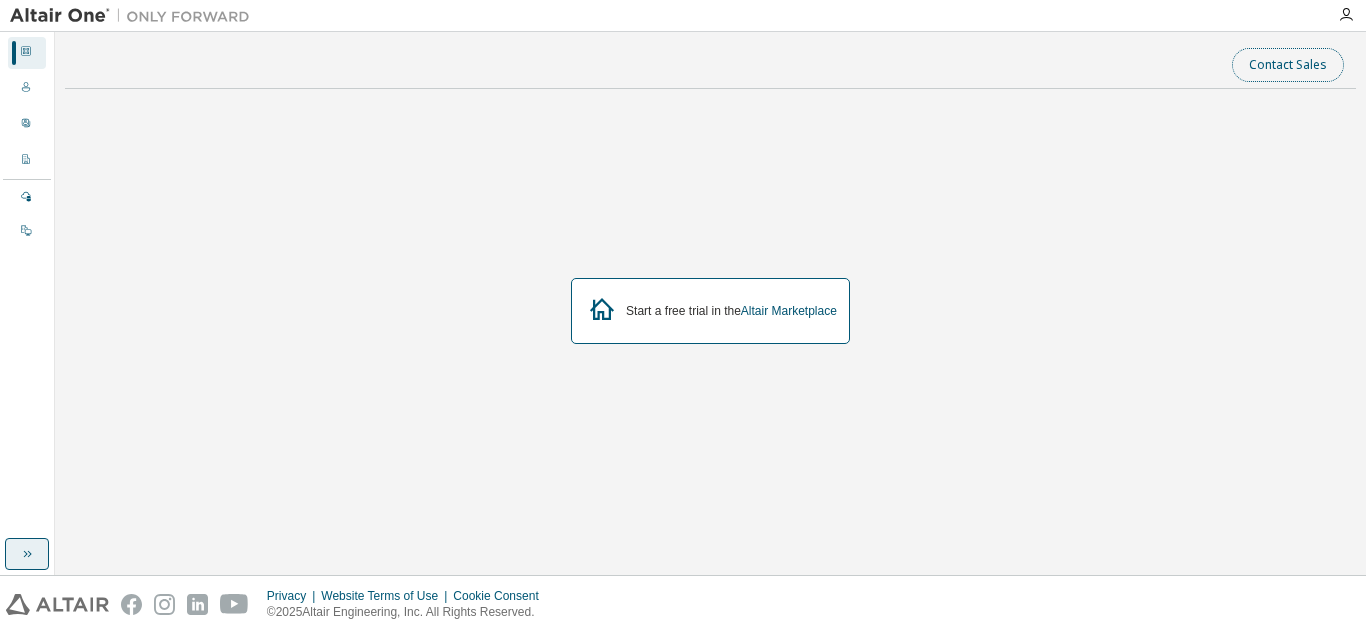 click on "Contact Sales" at bounding box center (1288, 65) 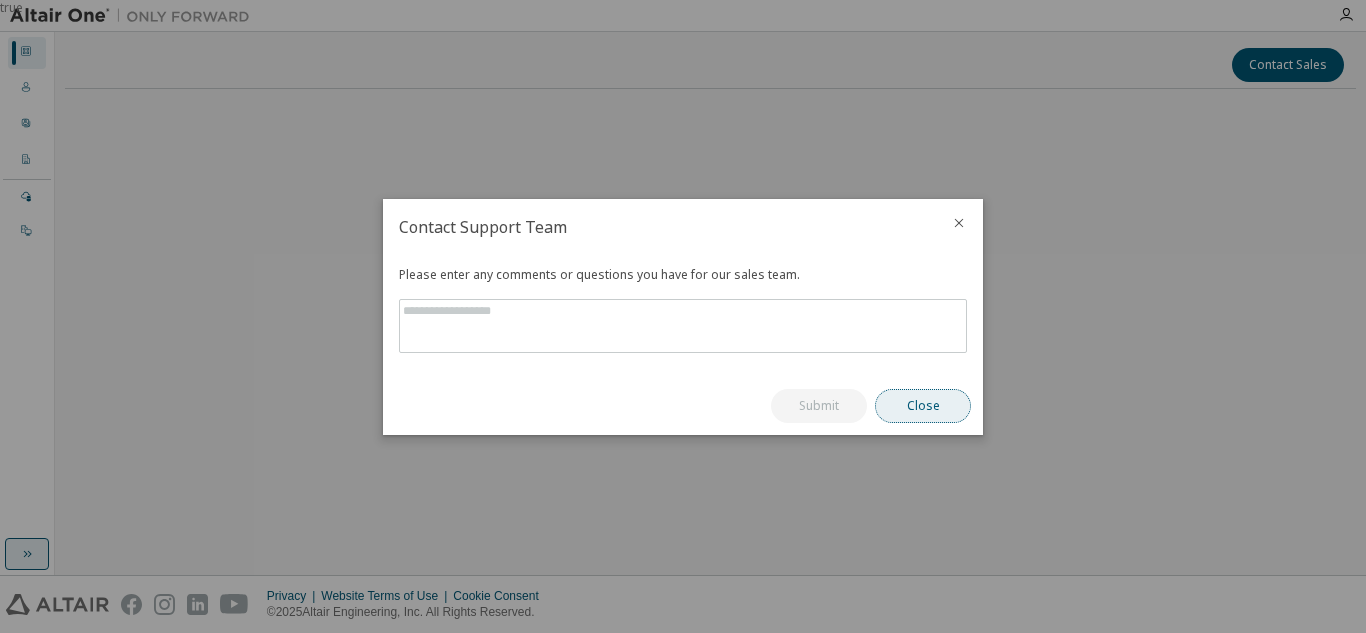 click on "Close" at bounding box center (923, 406) 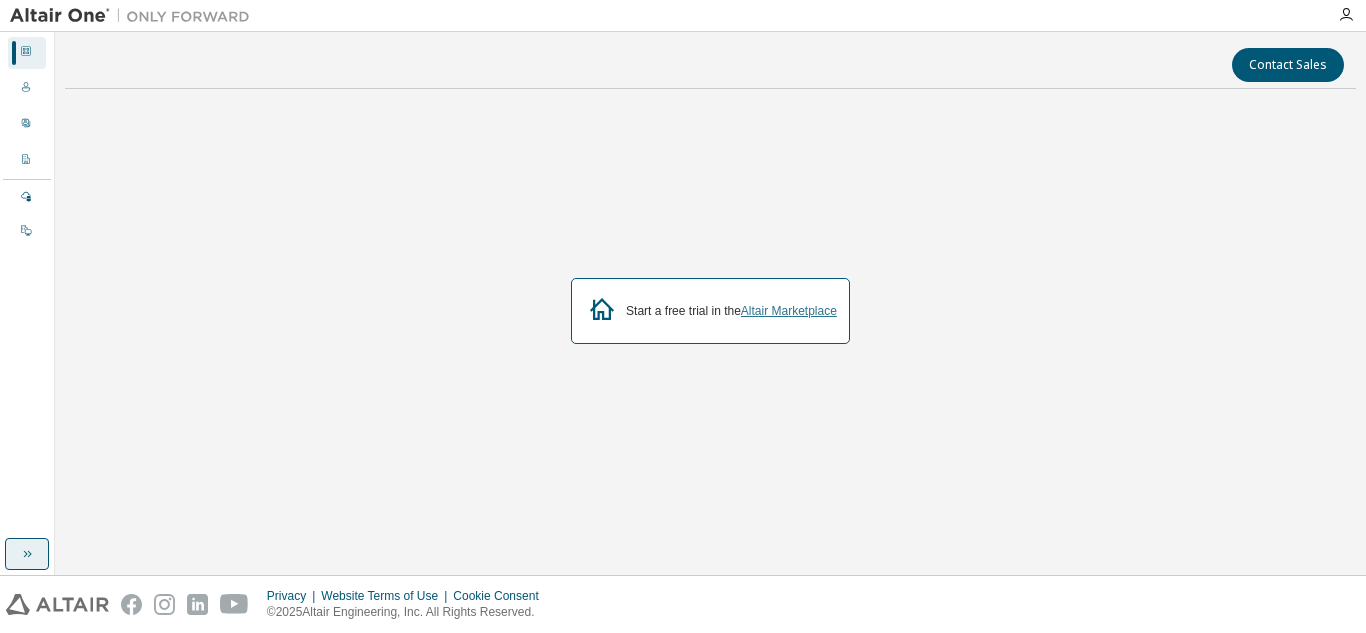 click on "Altair Marketplace" at bounding box center (789, 311) 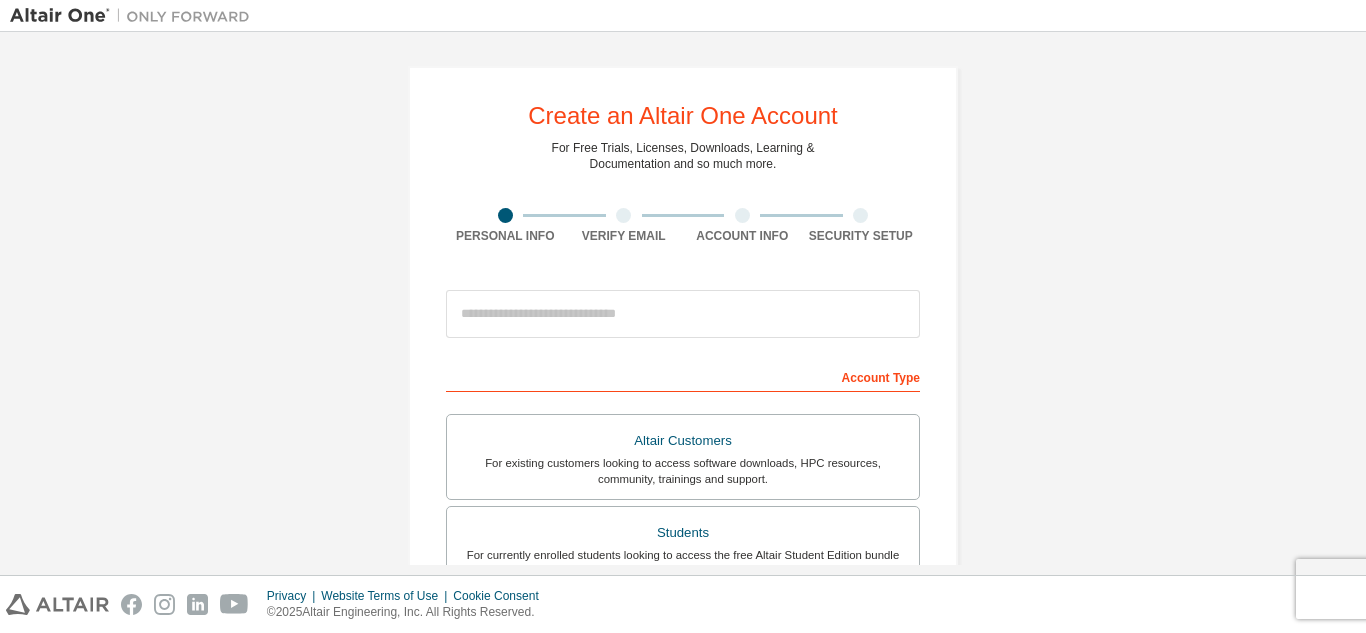 scroll, scrollTop: 0, scrollLeft: 0, axis: both 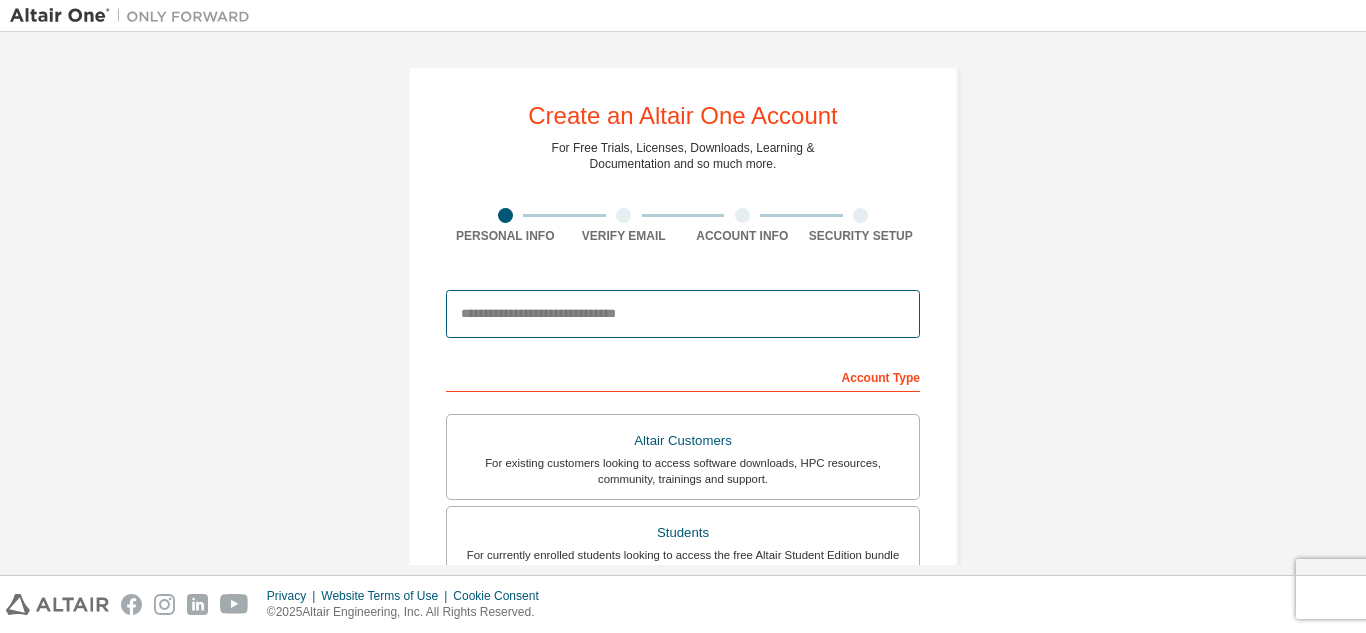 click at bounding box center [683, 314] 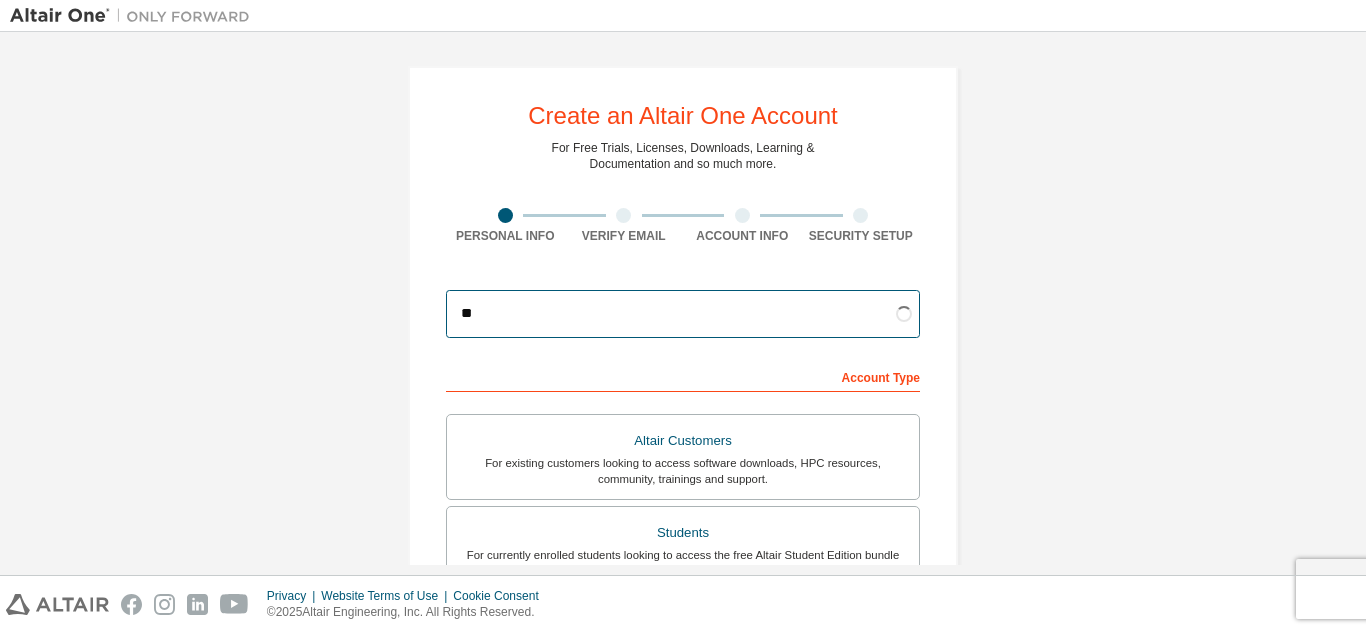 type on "*" 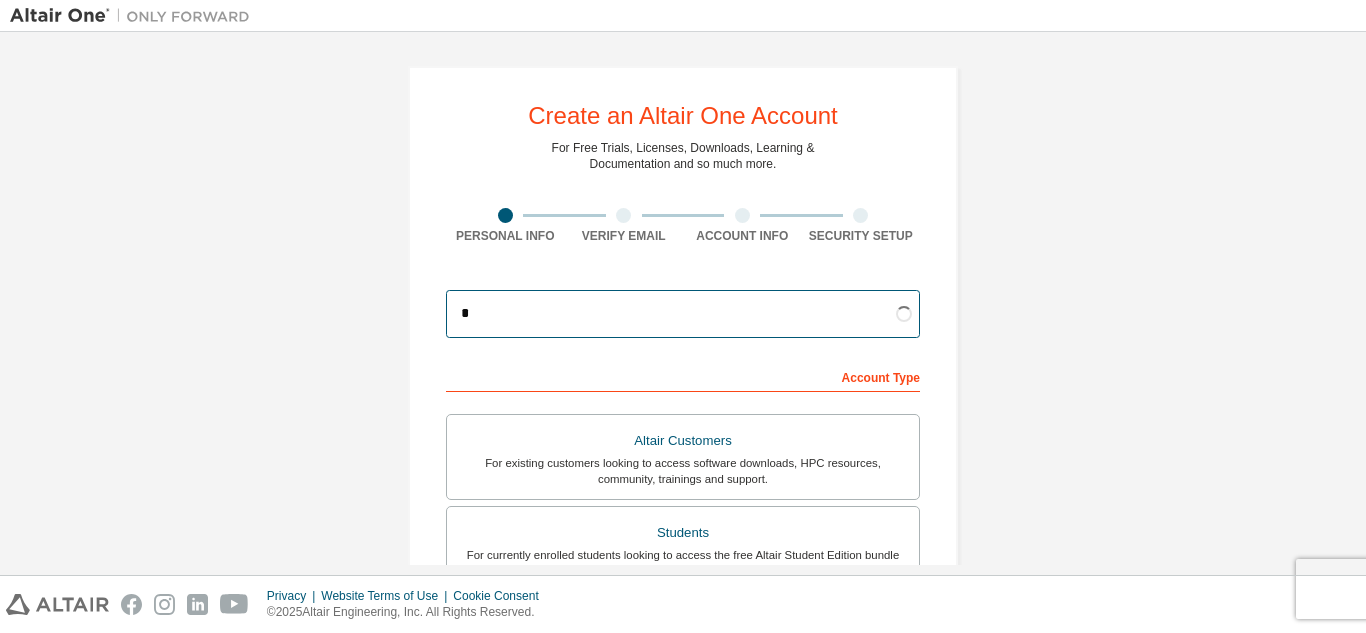 type 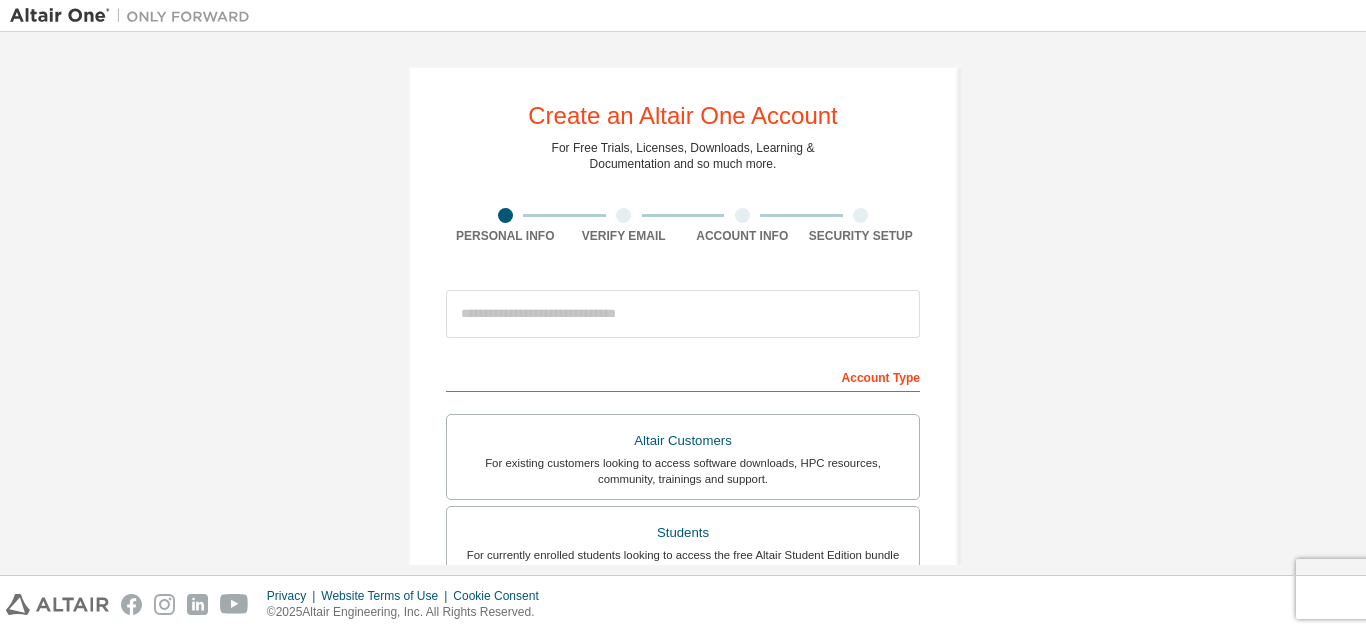scroll, scrollTop: 0, scrollLeft: 0, axis: both 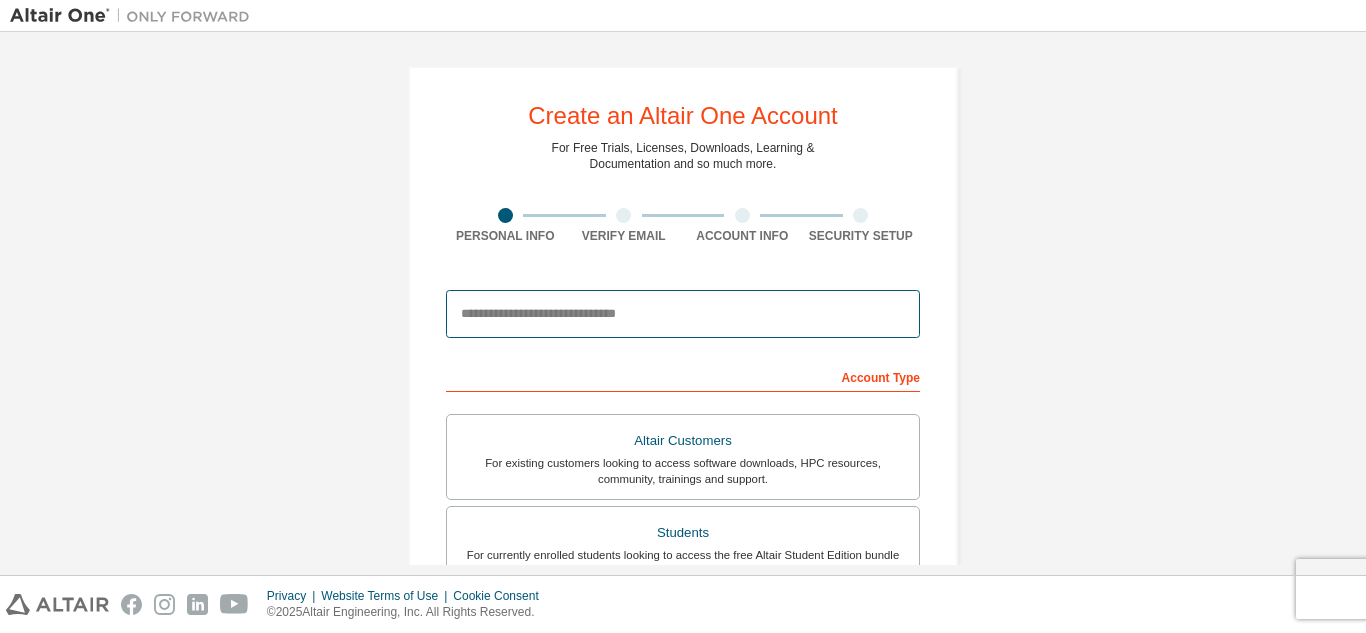 click at bounding box center [683, 314] 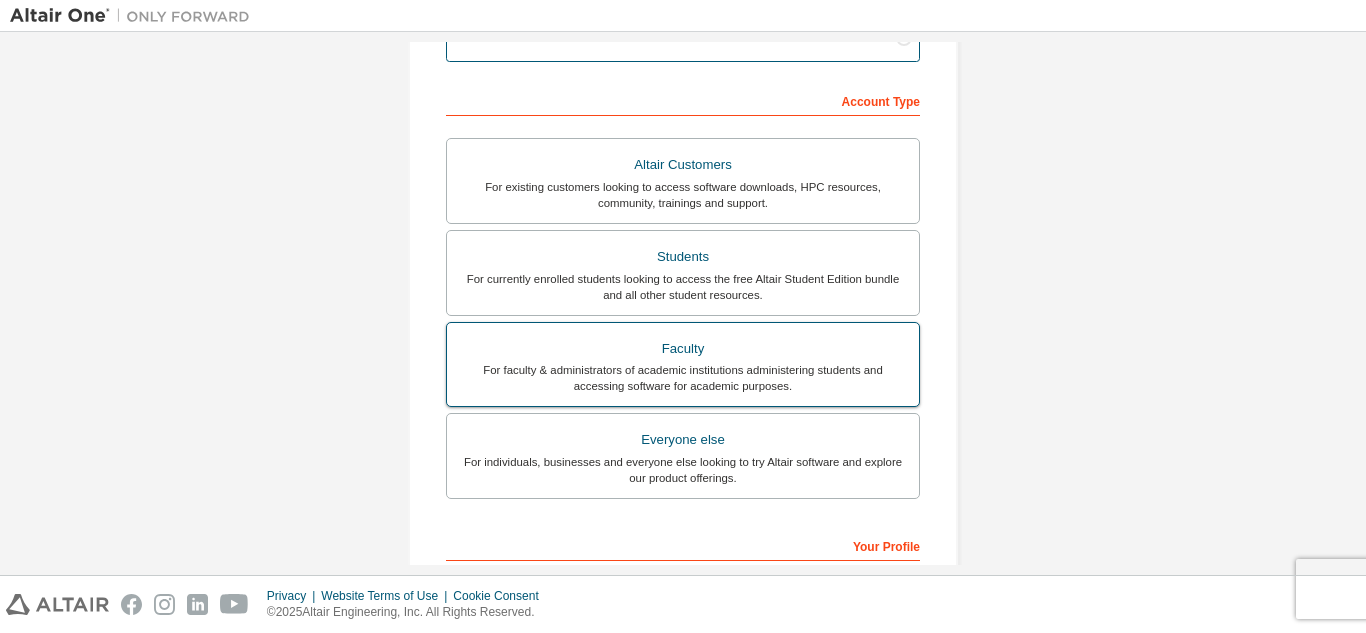 scroll, scrollTop: 277, scrollLeft: 0, axis: vertical 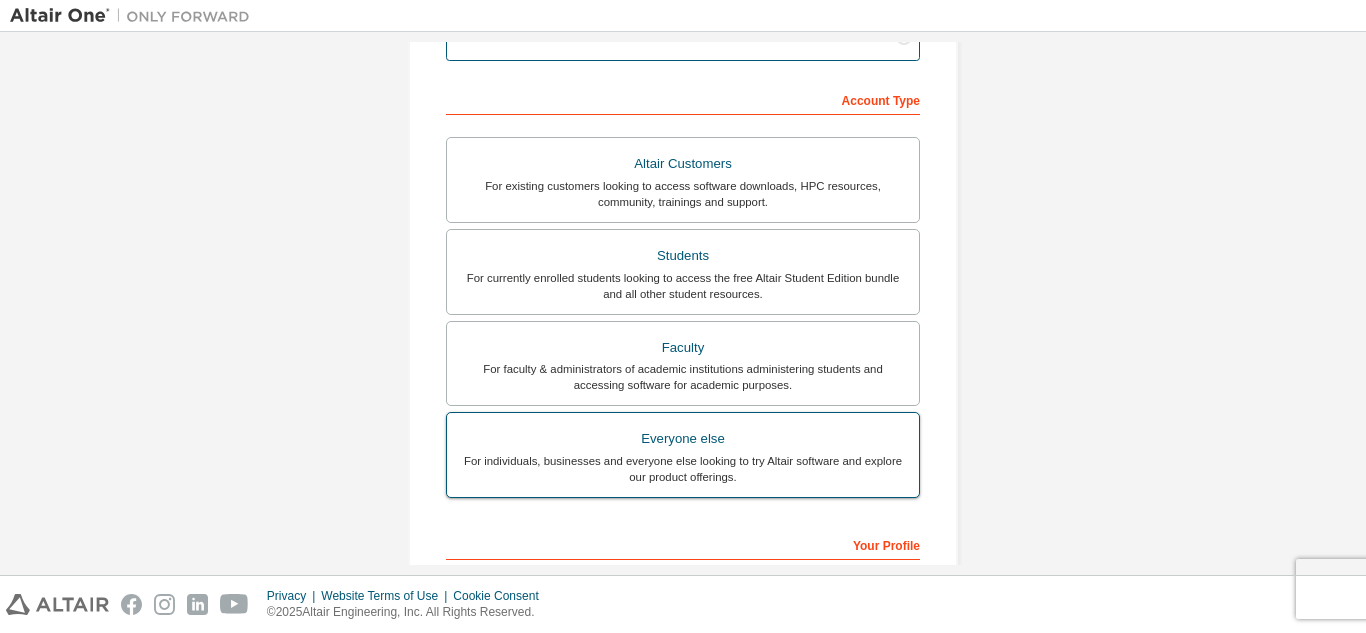 type on "**********" 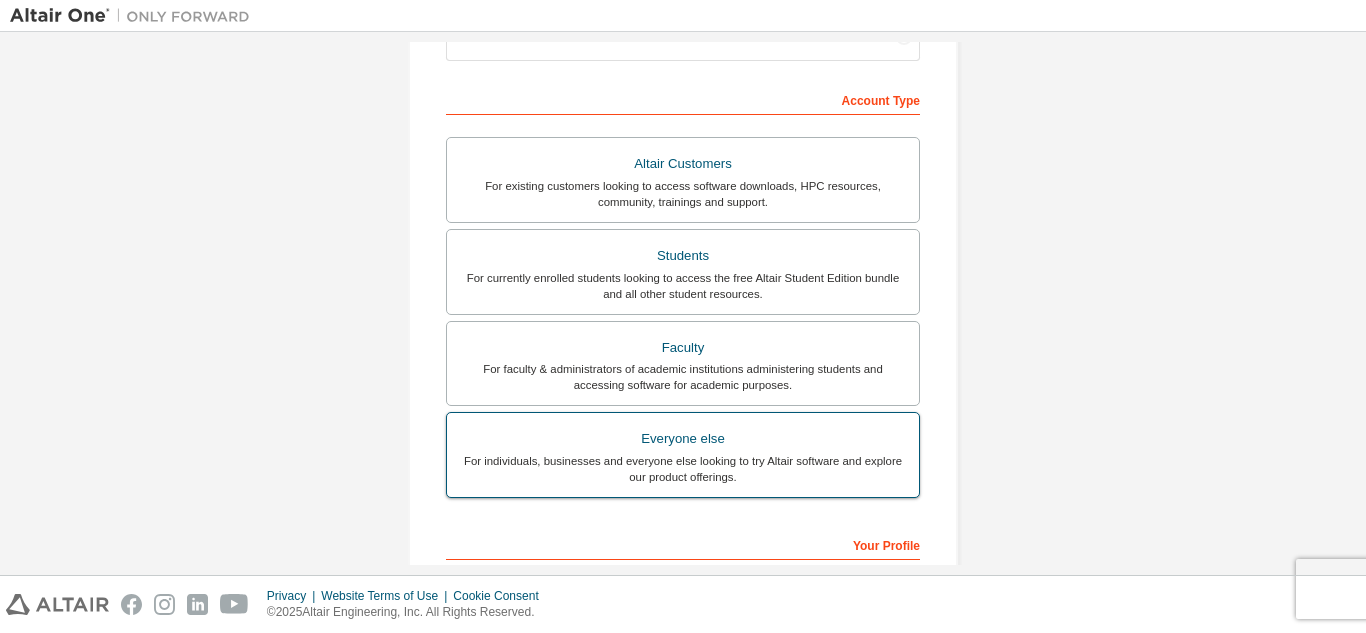 click on "For individuals, businesses and everyone else looking to try Altair software and explore our product offerings." at bounding box center [683, 469] 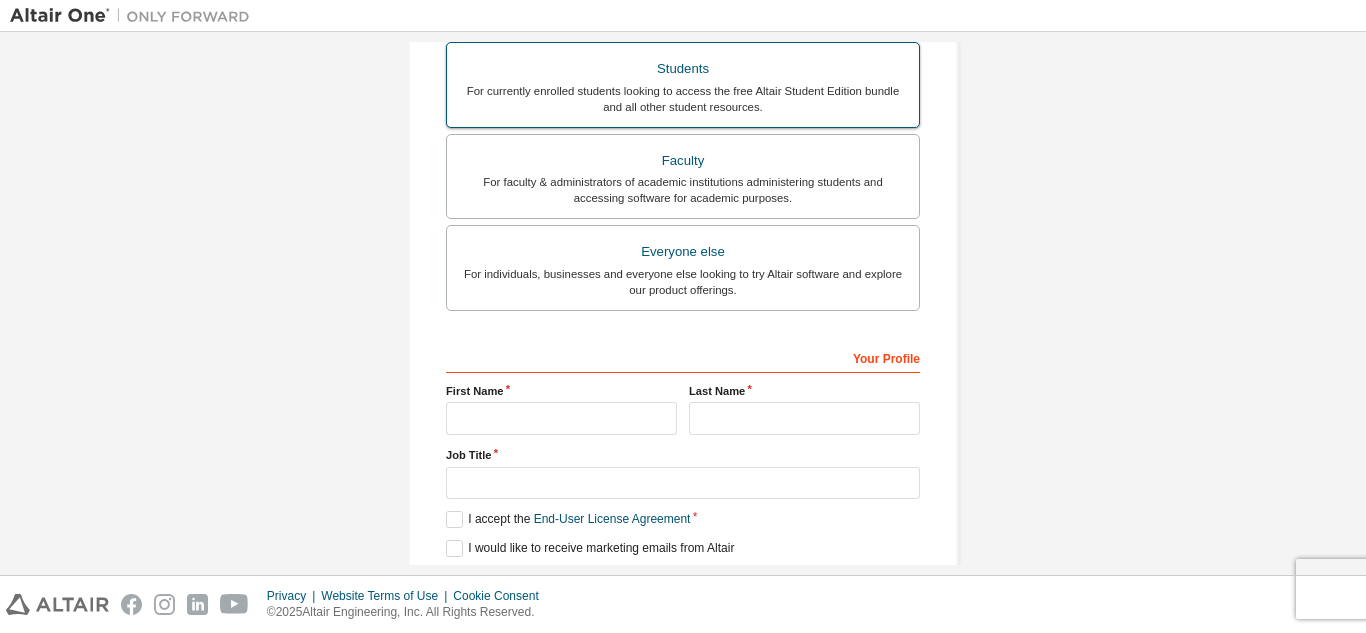 scroll, scrollTop: 536, scrollLeft: 0, axis: vertical 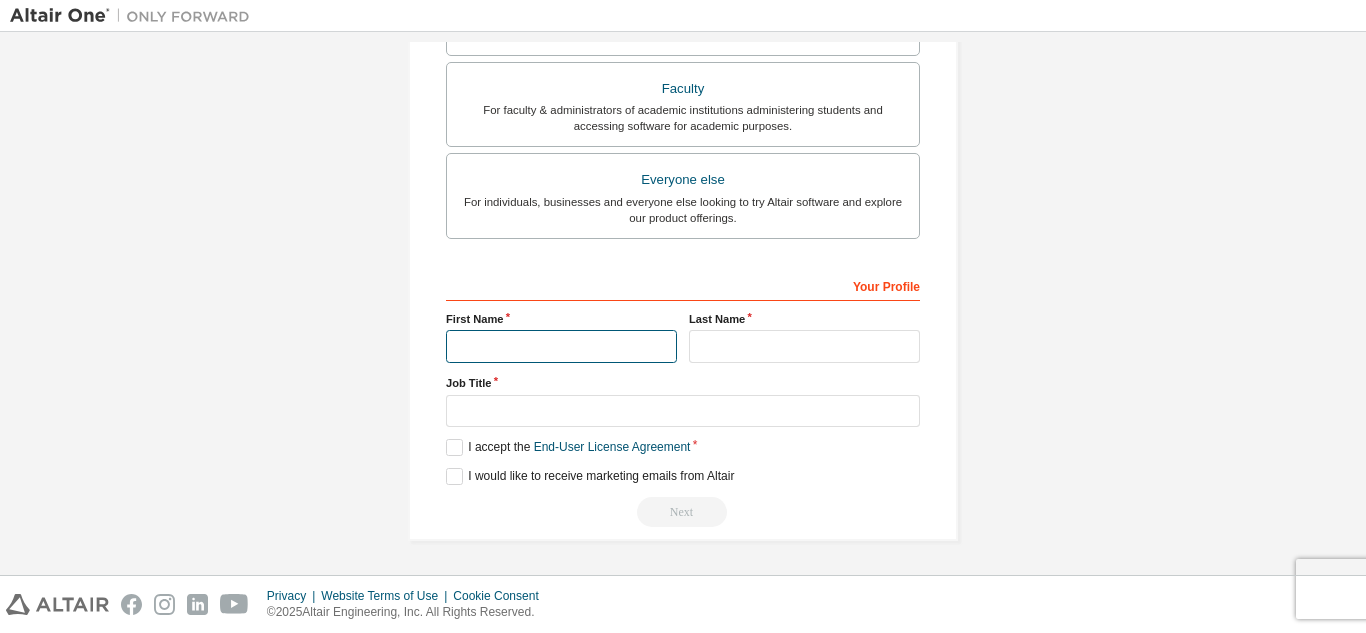 click at bounding box center (561, 346) 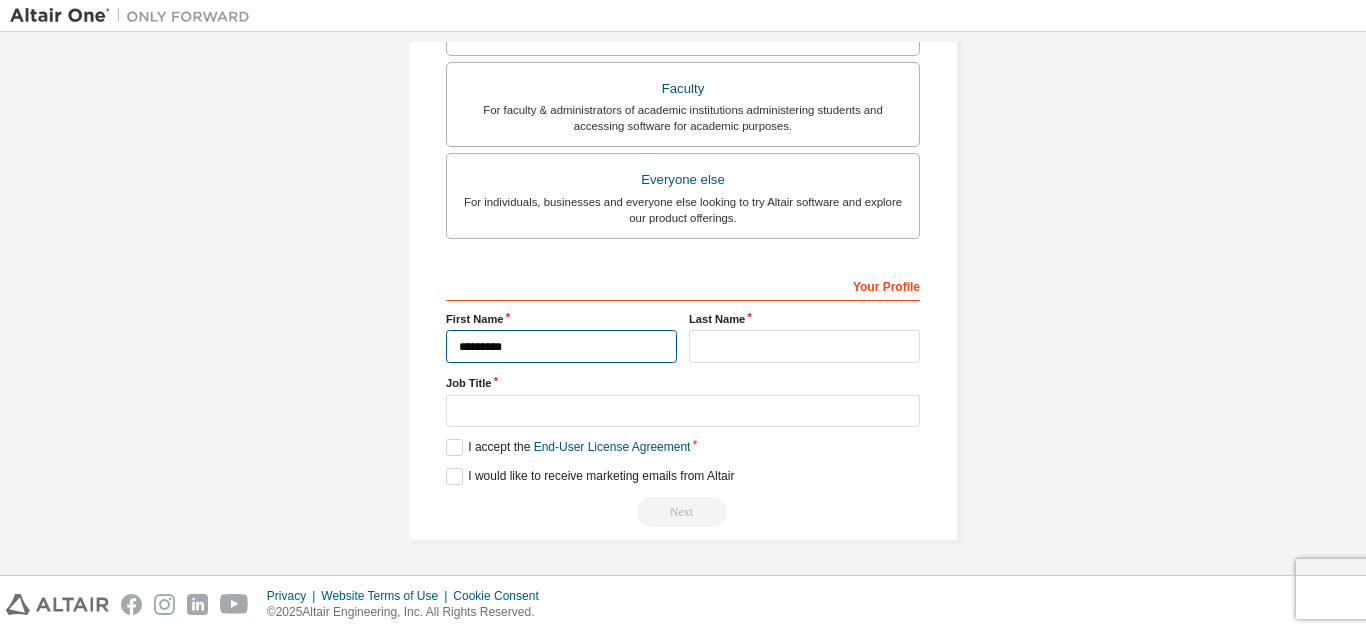 type on "*********" 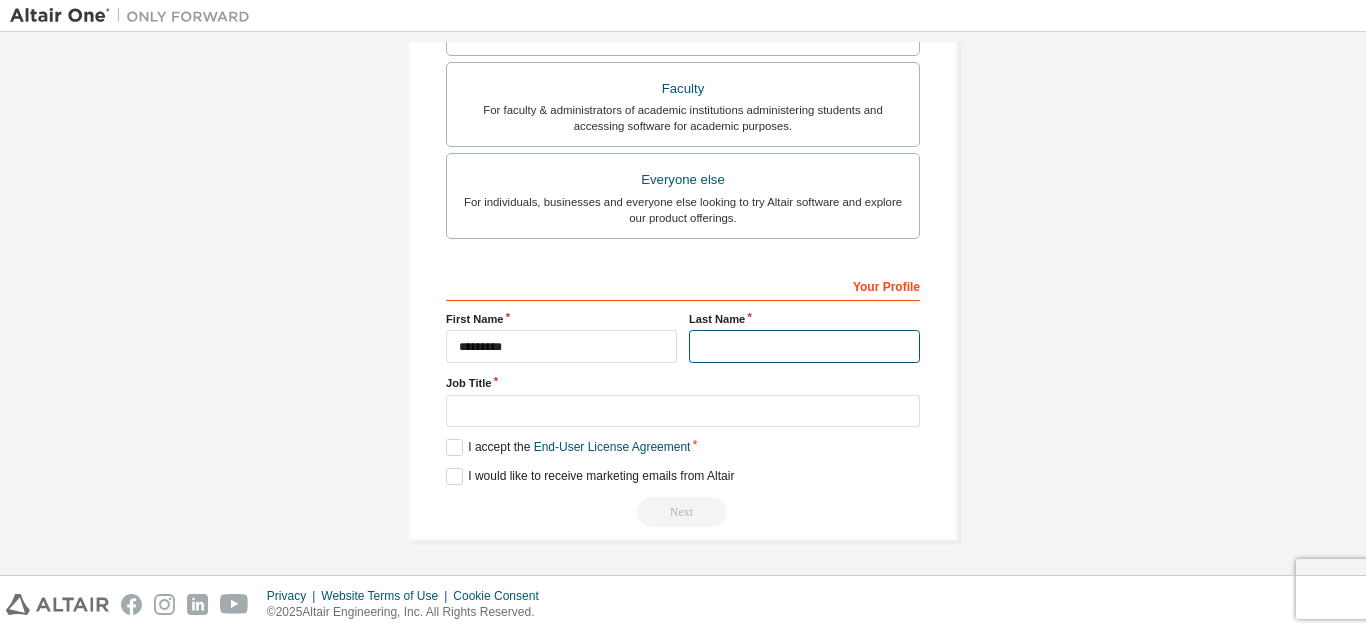 click at bounding box center [804, 346] 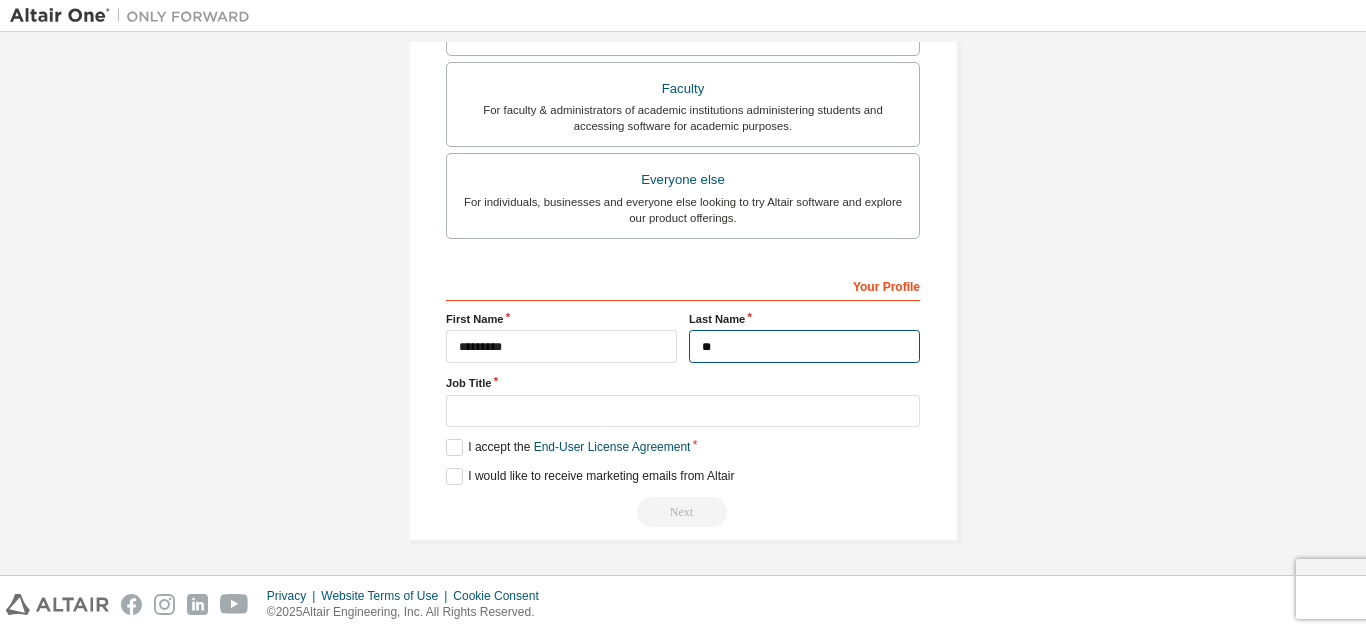 type on "*" 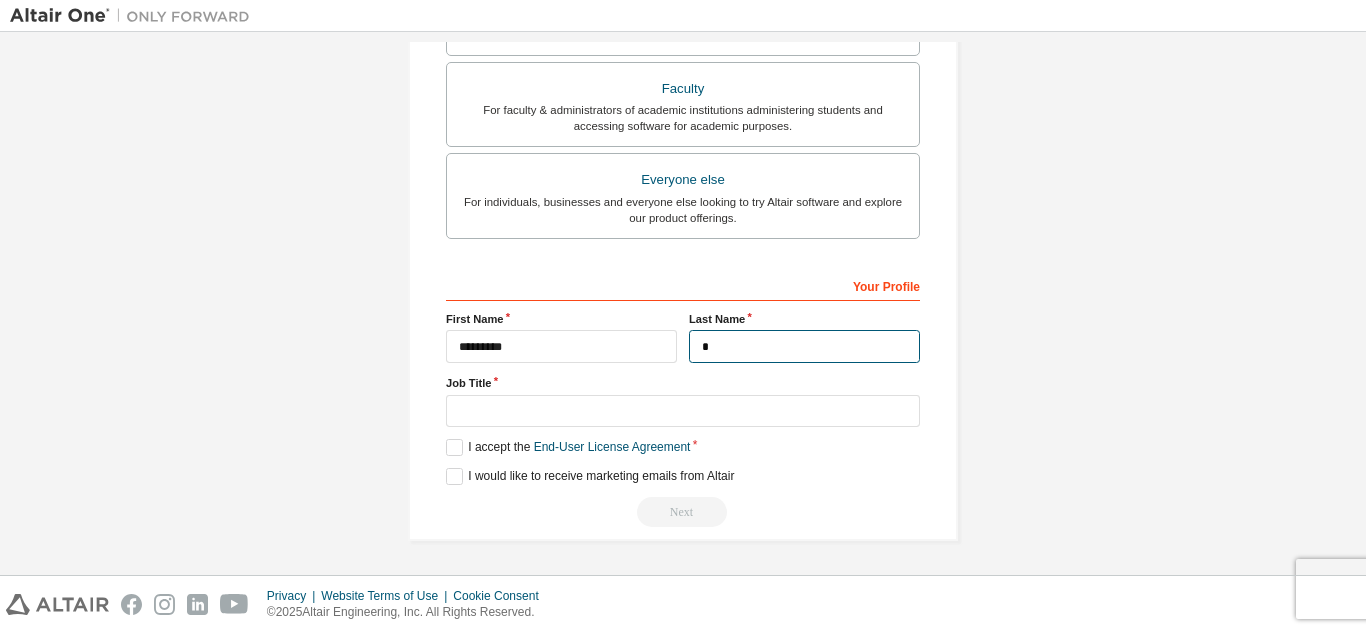 type 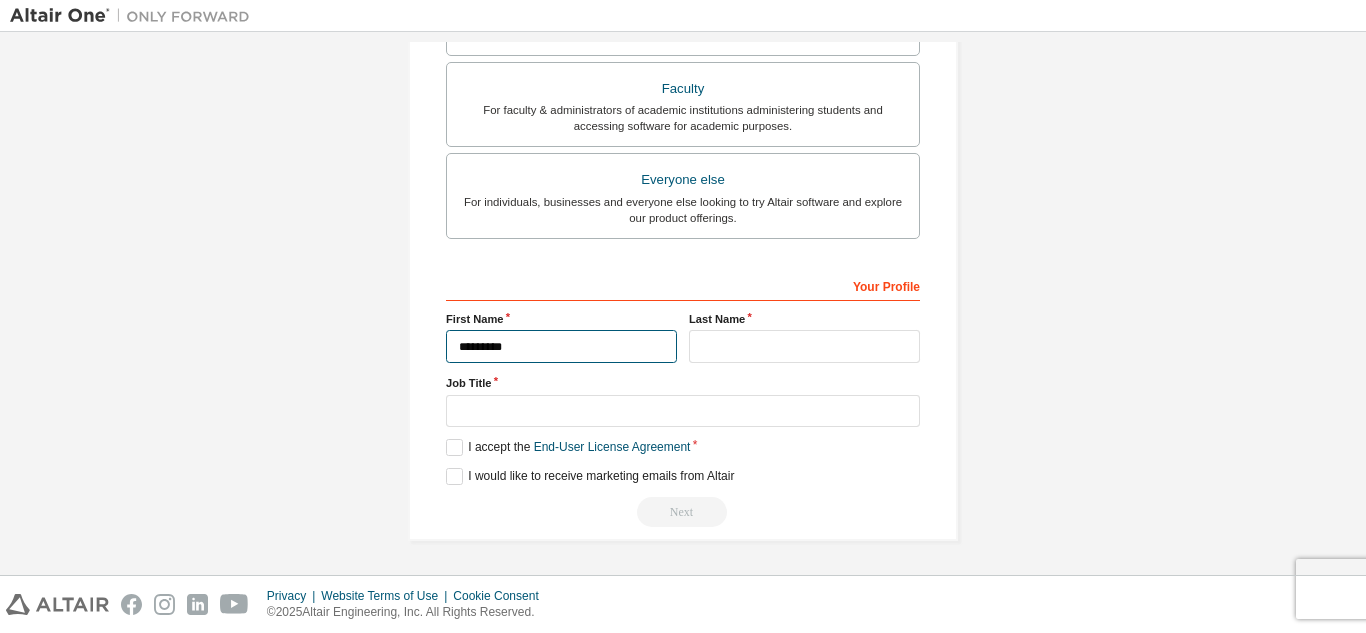 click on "*********" at bounding box center [561, 346] 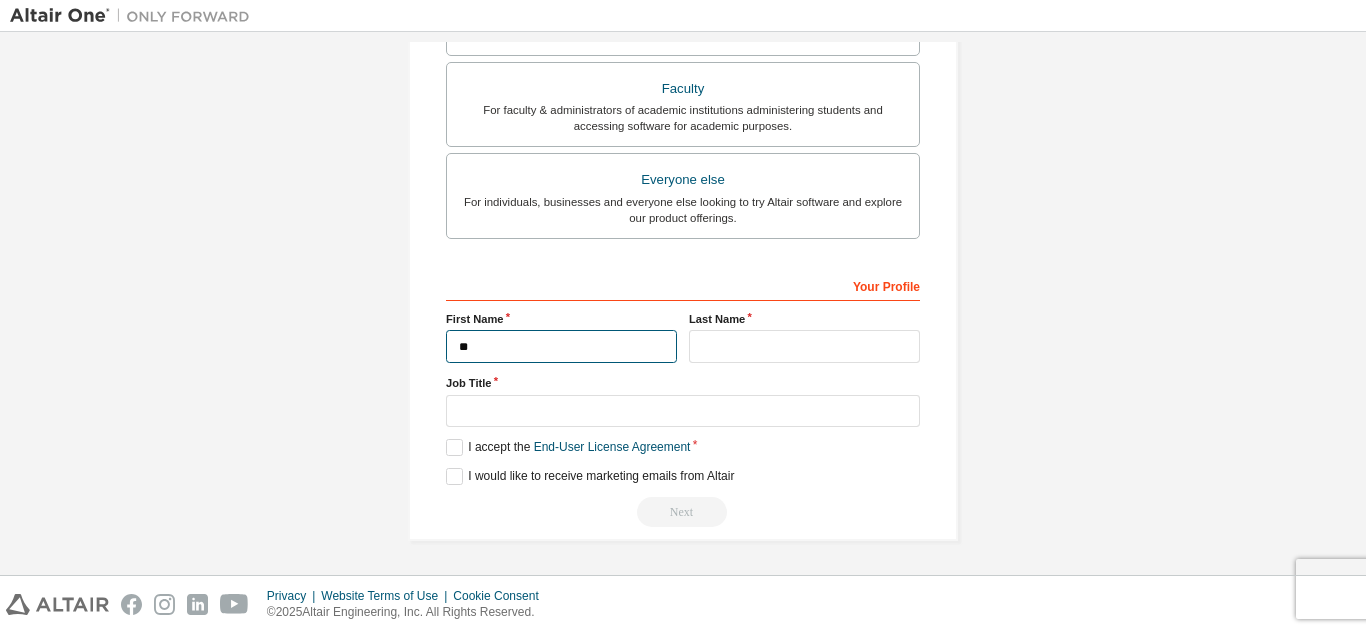type on "*" 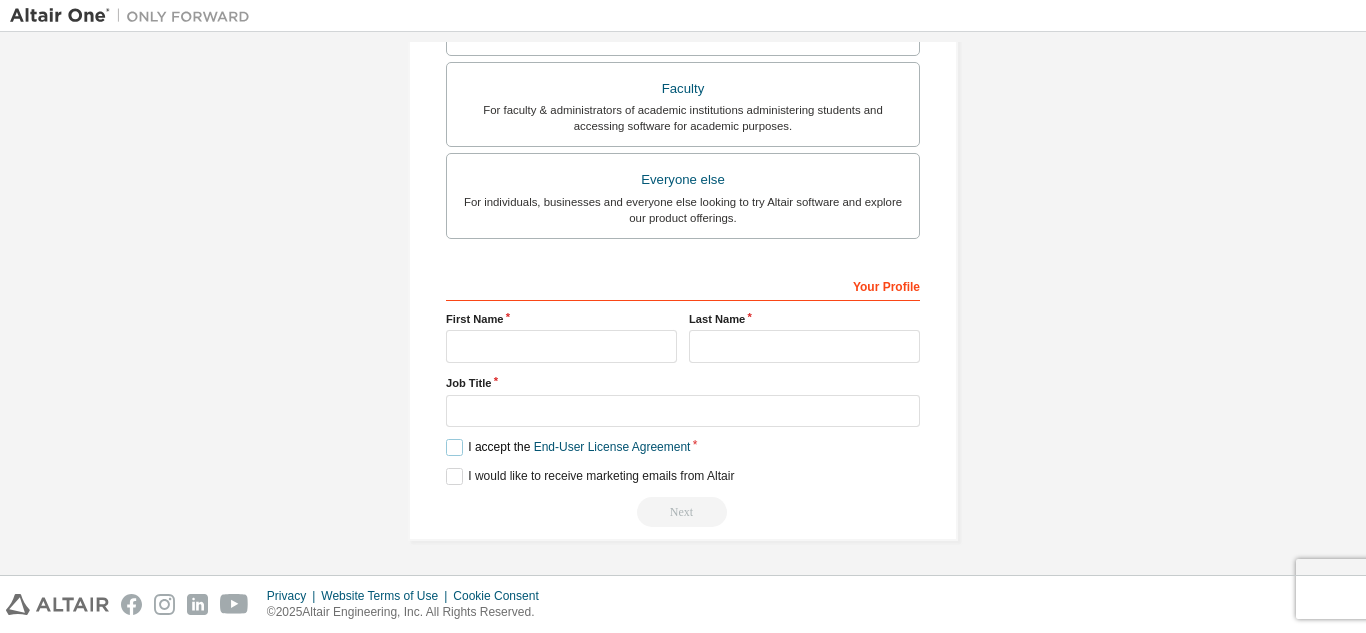 click on "I accept the    End-User License Agreement" at bounding box center (568, 447) 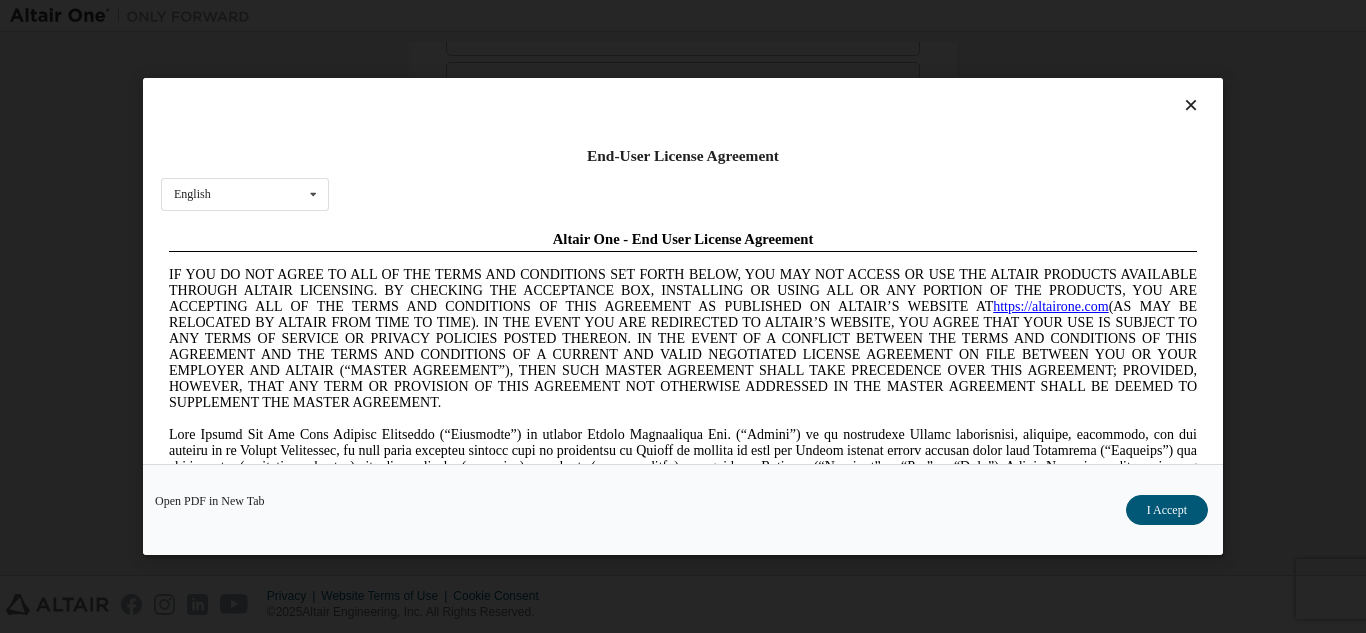 scroll, scrollTop: 0, scrollLeft: 0, axis: both 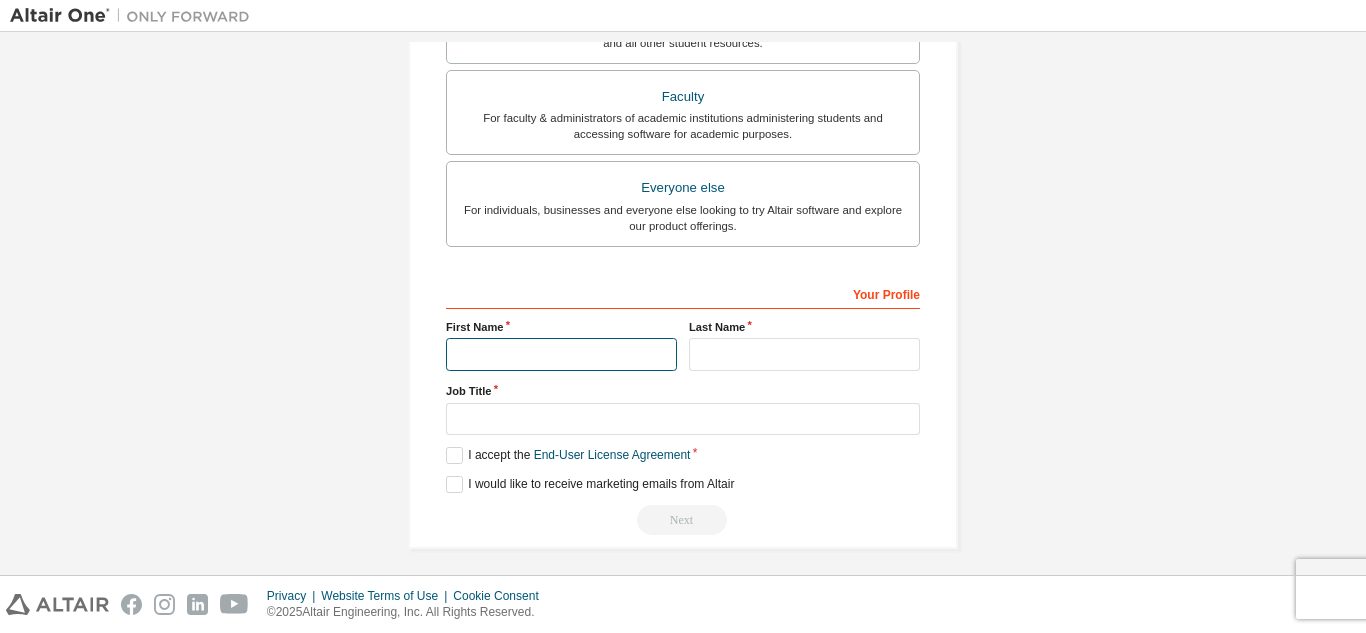 click at bounding box center (561, 354) 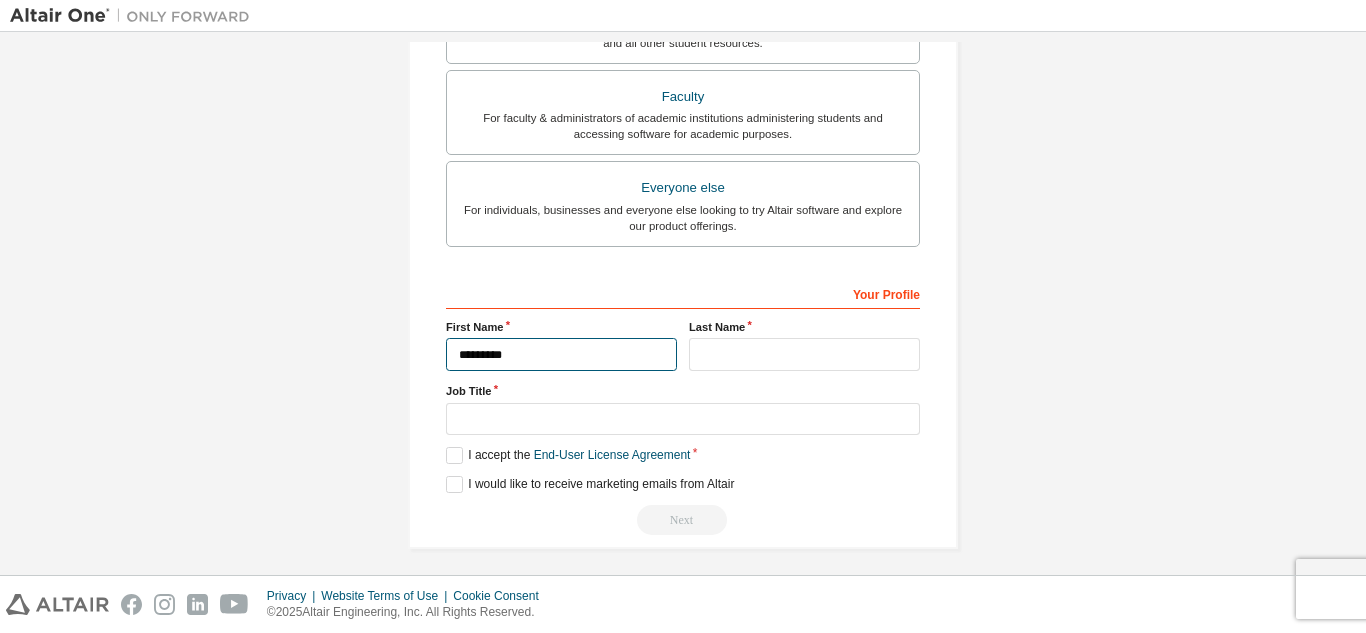 type on "*********" 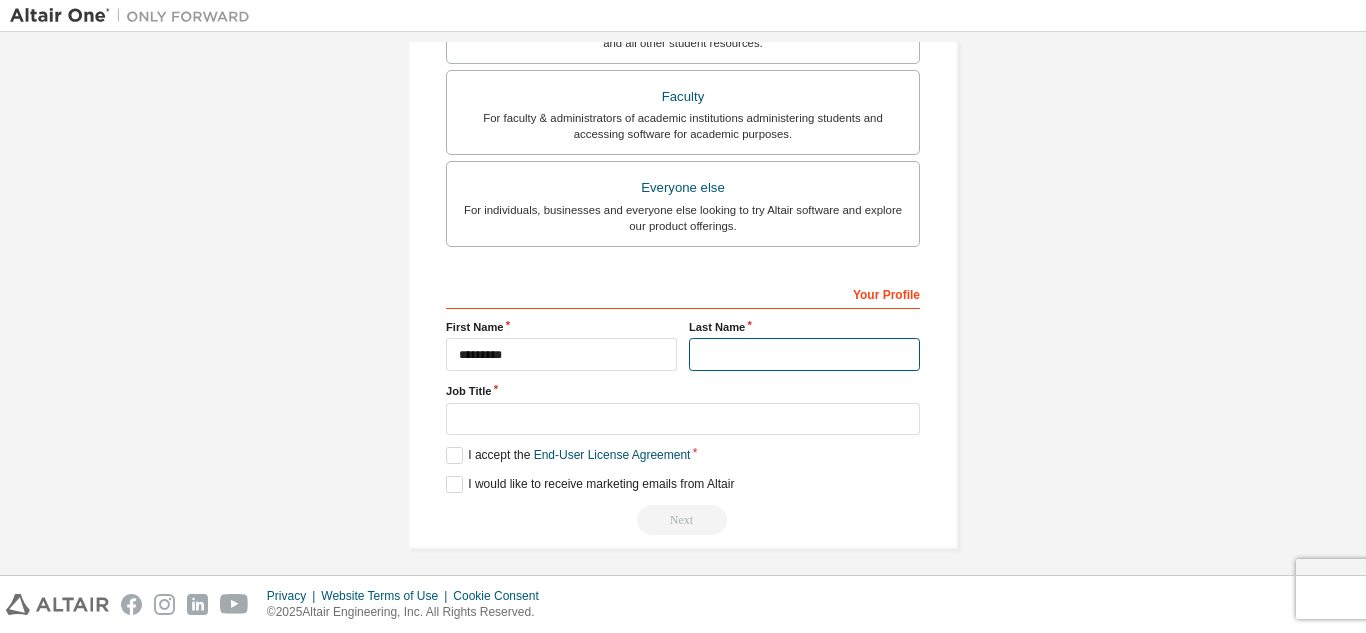 click at bounding box center [804, 354] 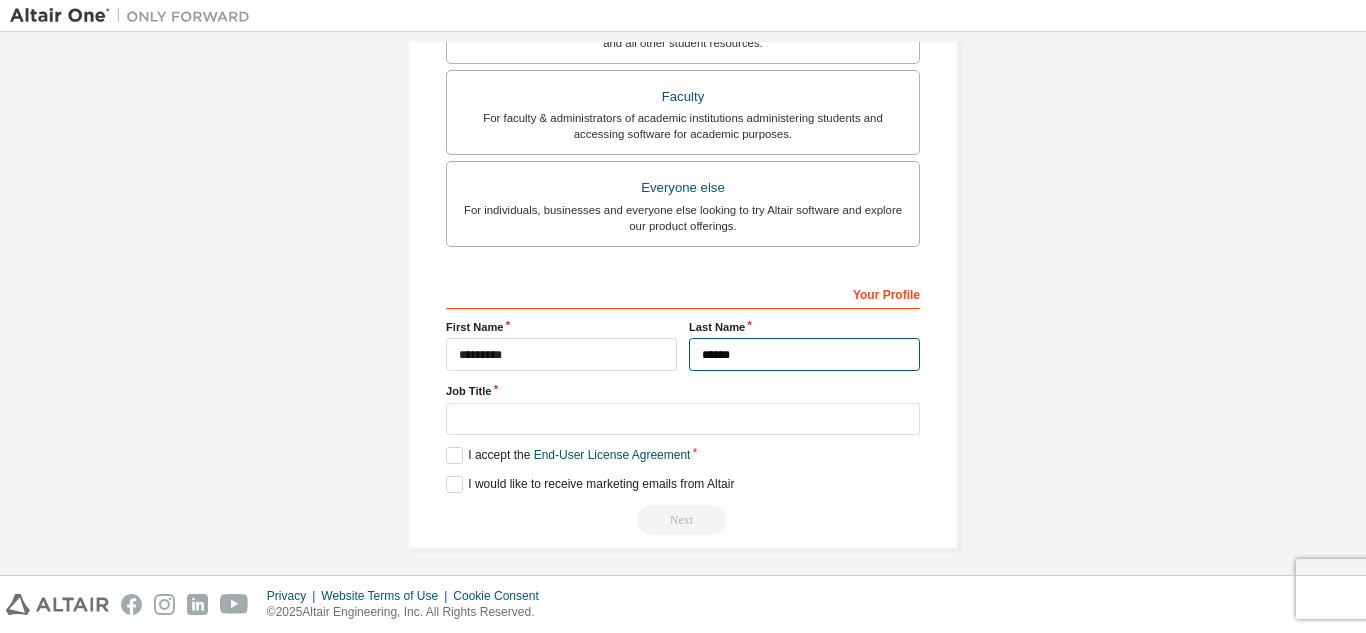 type on "******" 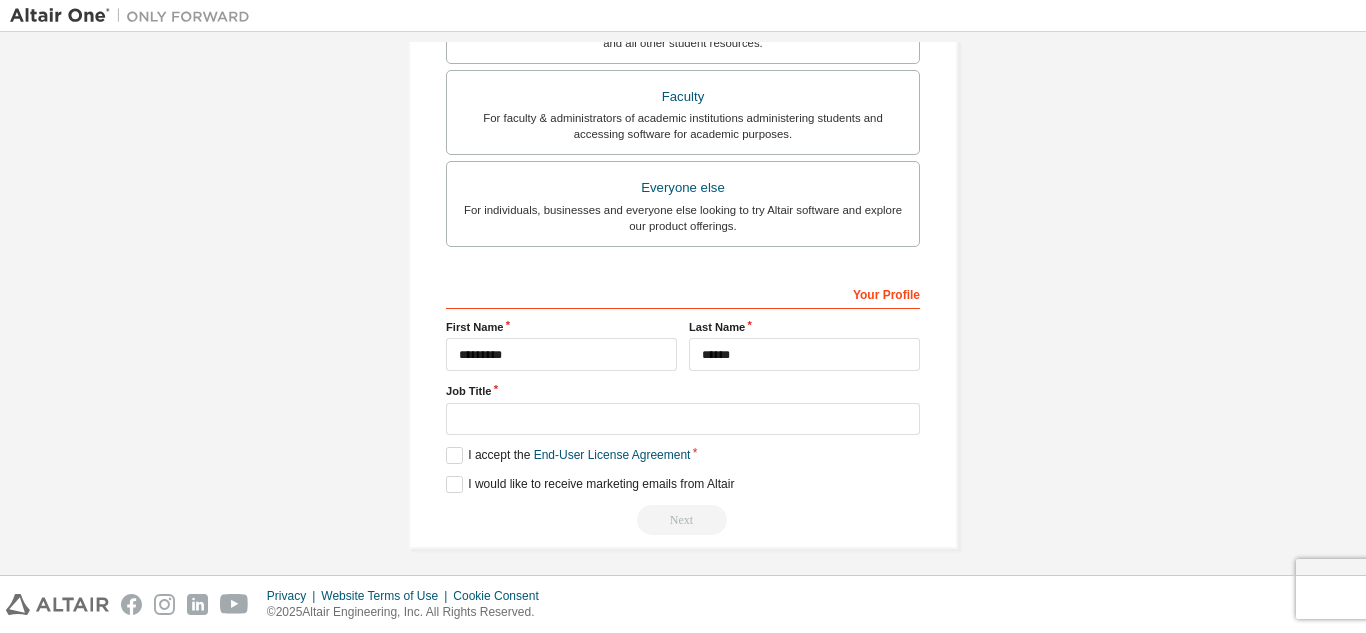click on "**********" at bounding box center [683, 43] 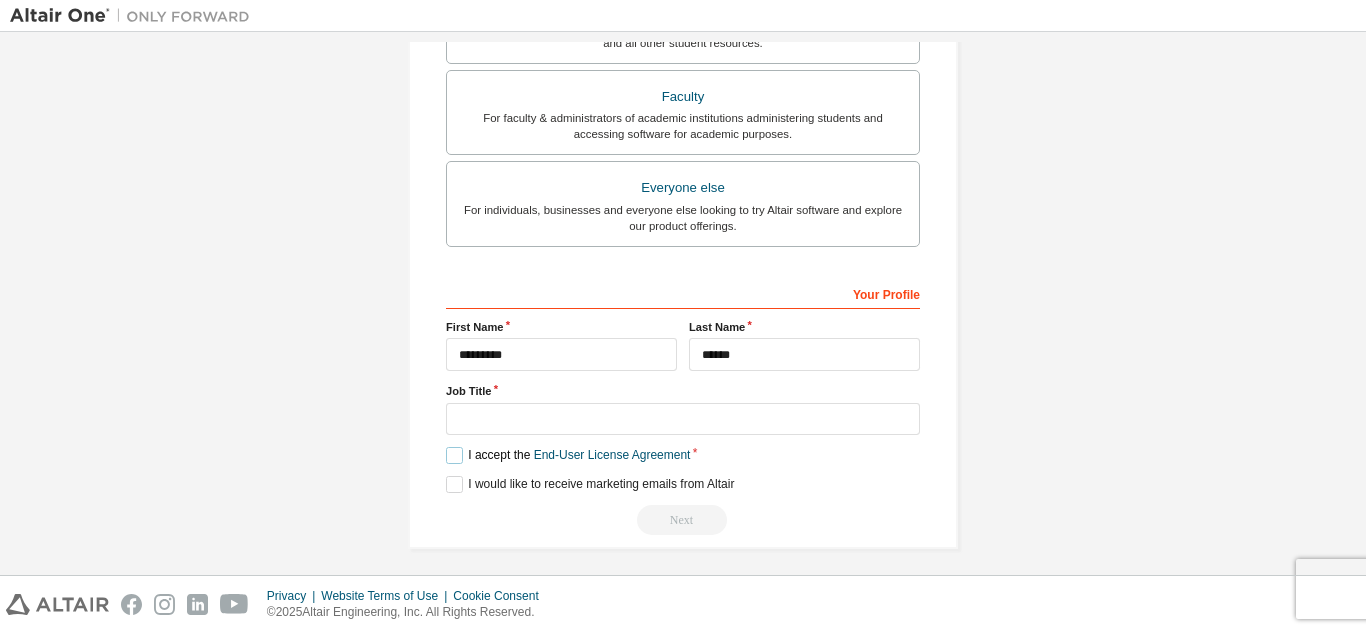 click on "I accept the    End-User License Agreement" at bounding box center [568, 455] 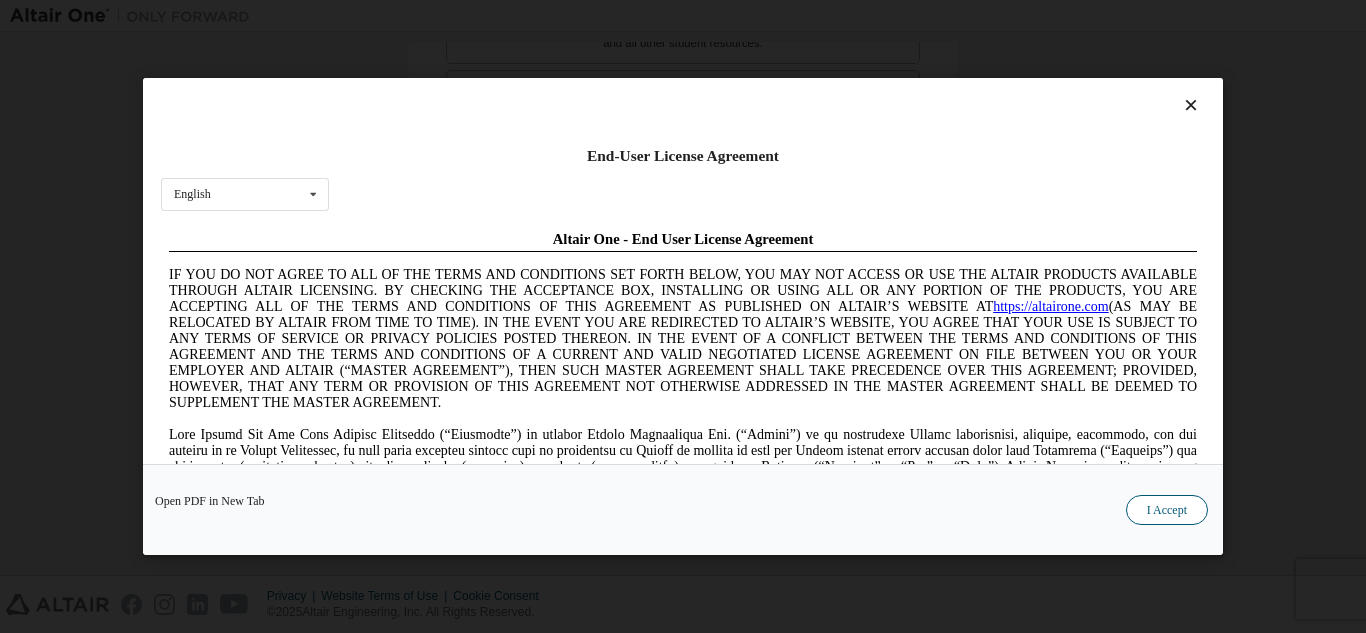 scroll, scrollTop: 0, scrollLeft: 0, axis: both 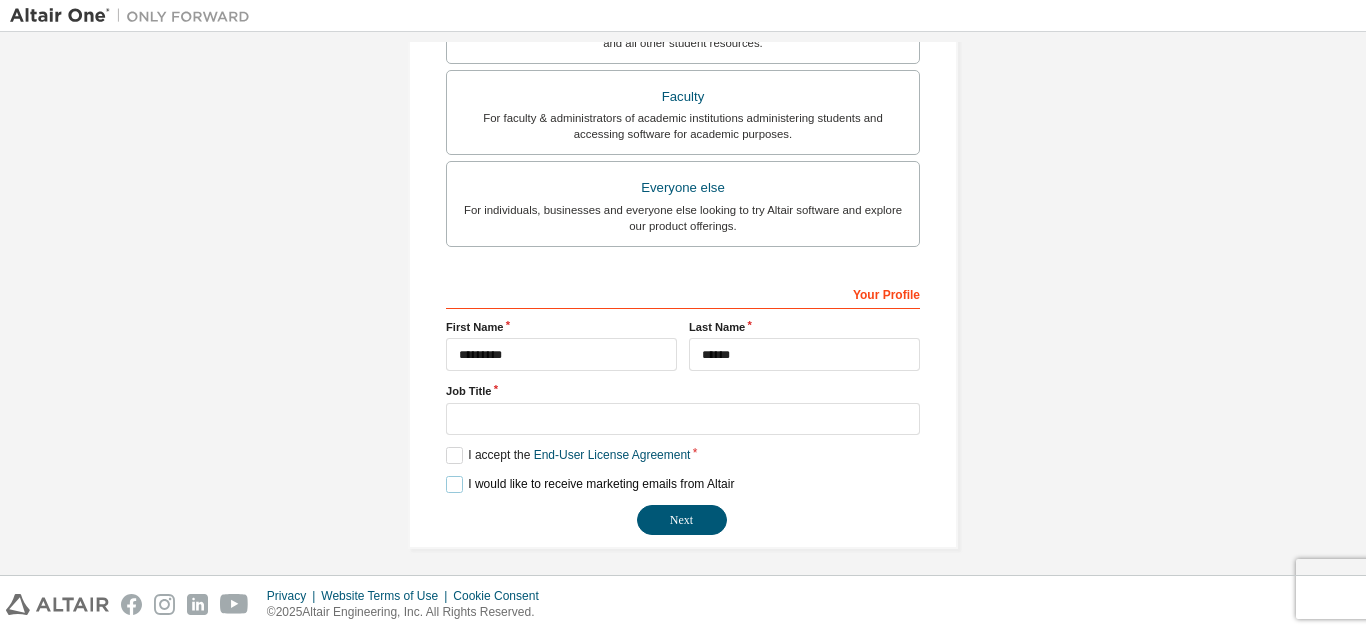 click on "I would like to receive marketing emails from Altair" at bounding box center [590, 484] 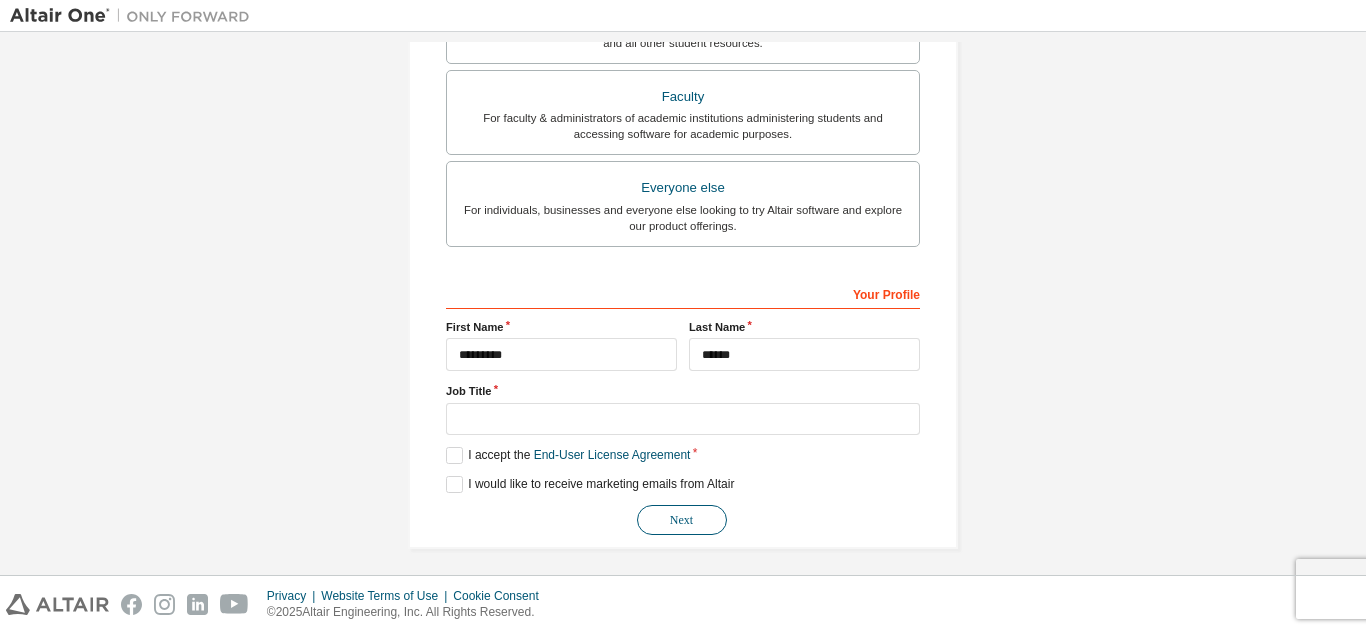 click on "Next" at bounding box center (682, 520) 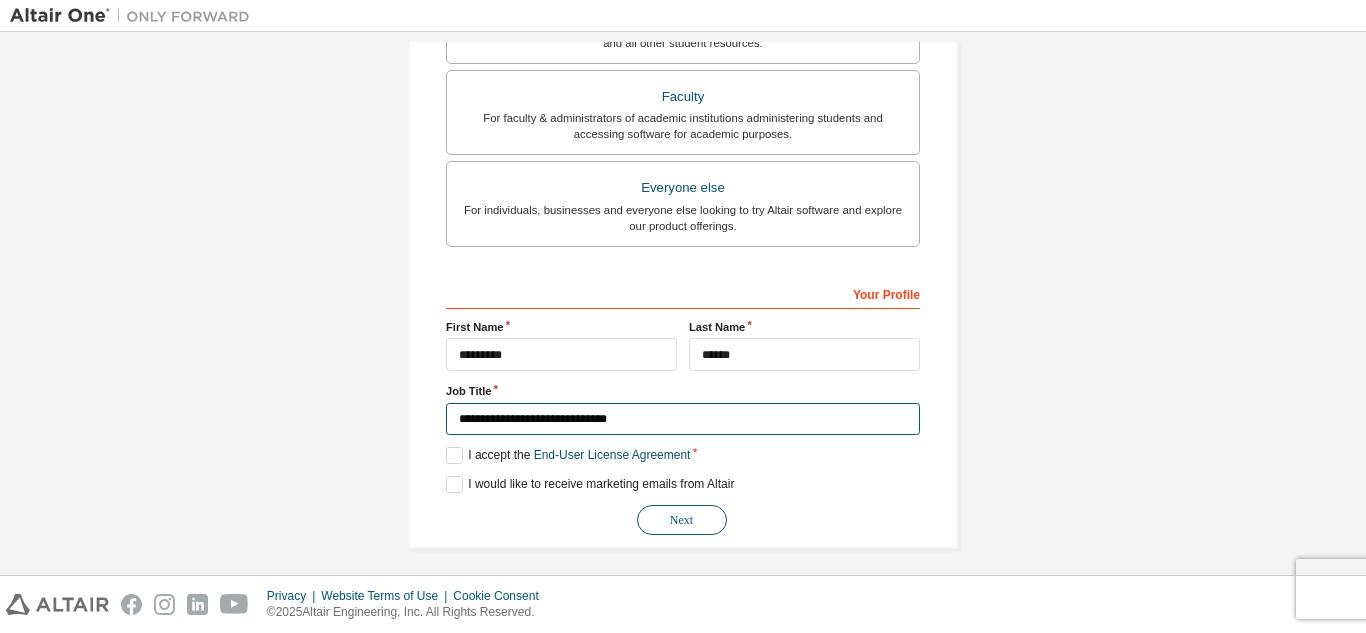 type on "**********" 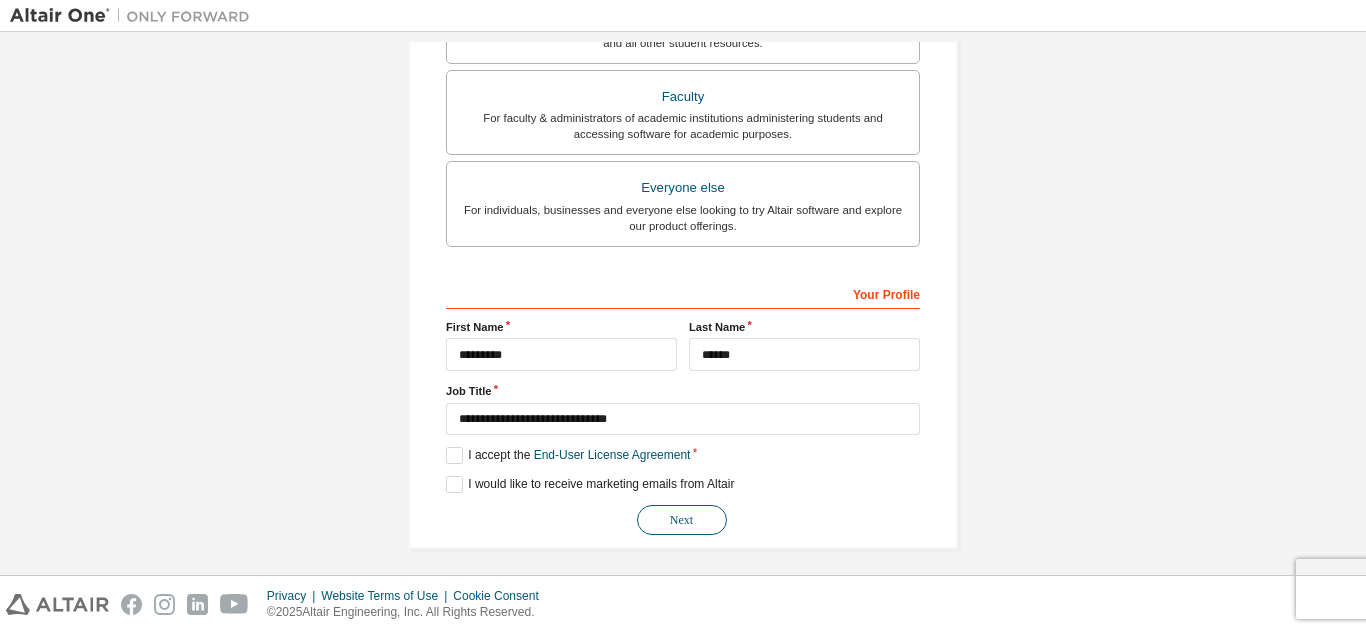 click on "Next" at bounding box center (682, 520) 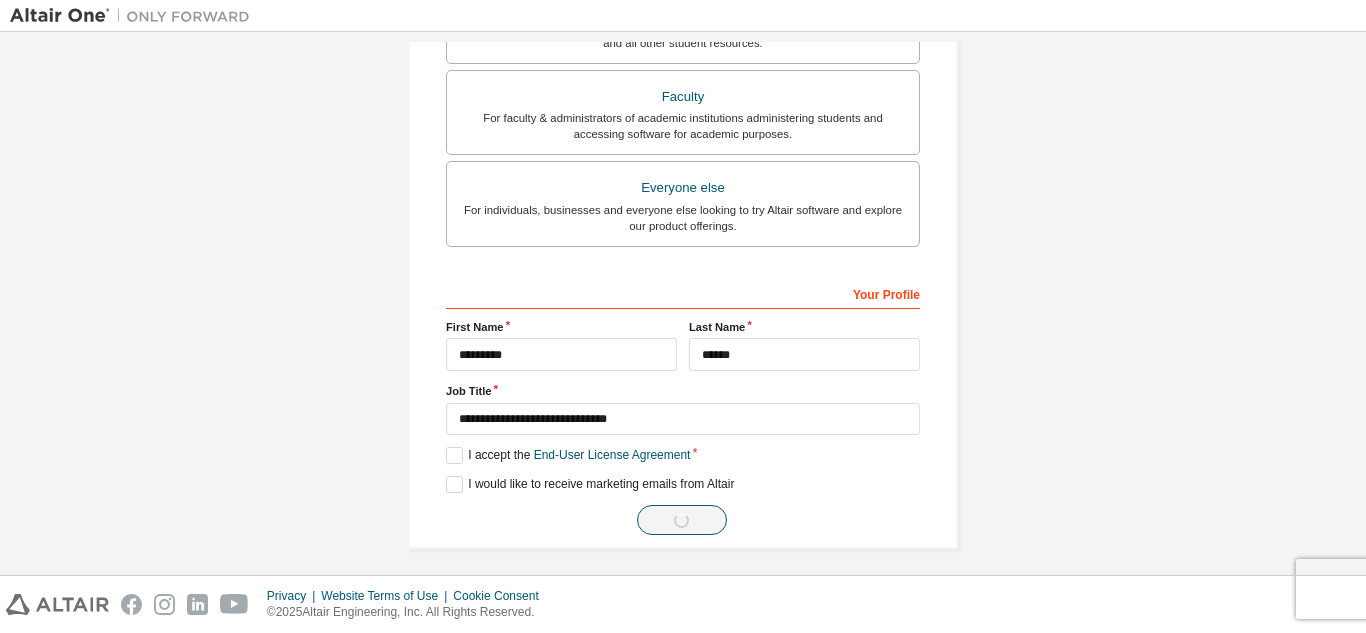 scroll, scrollTop: 0, scrollLeft: 0, axis: both 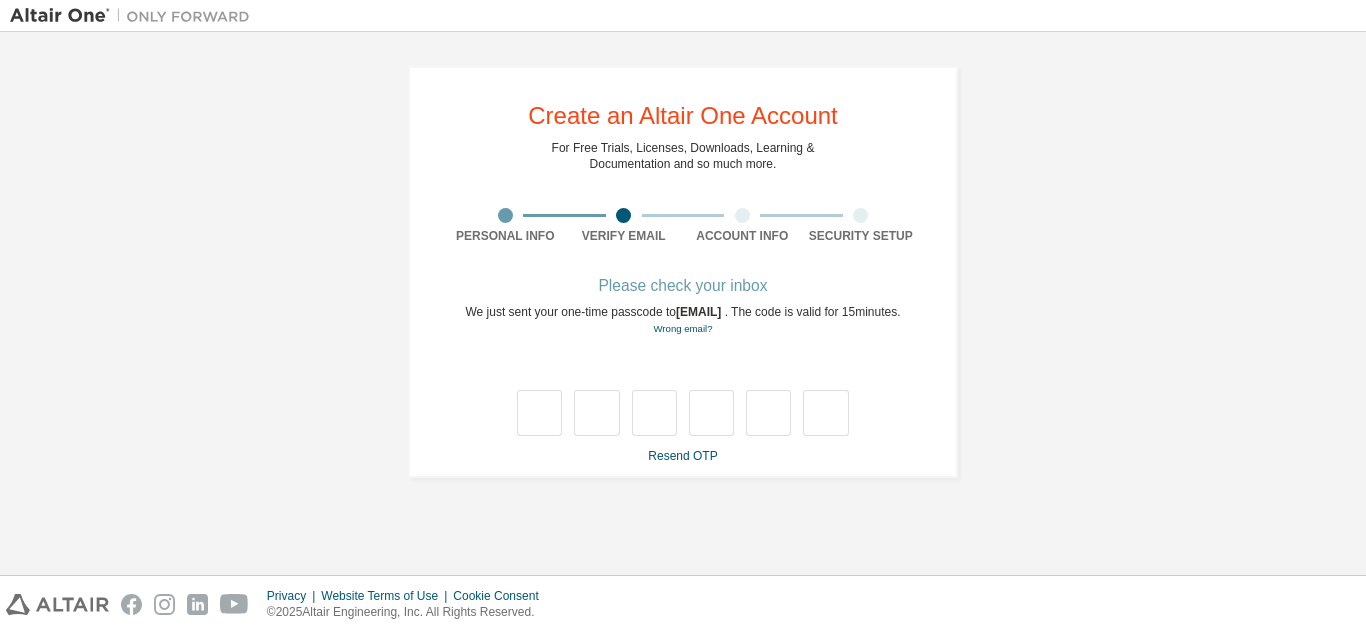 type on "*" 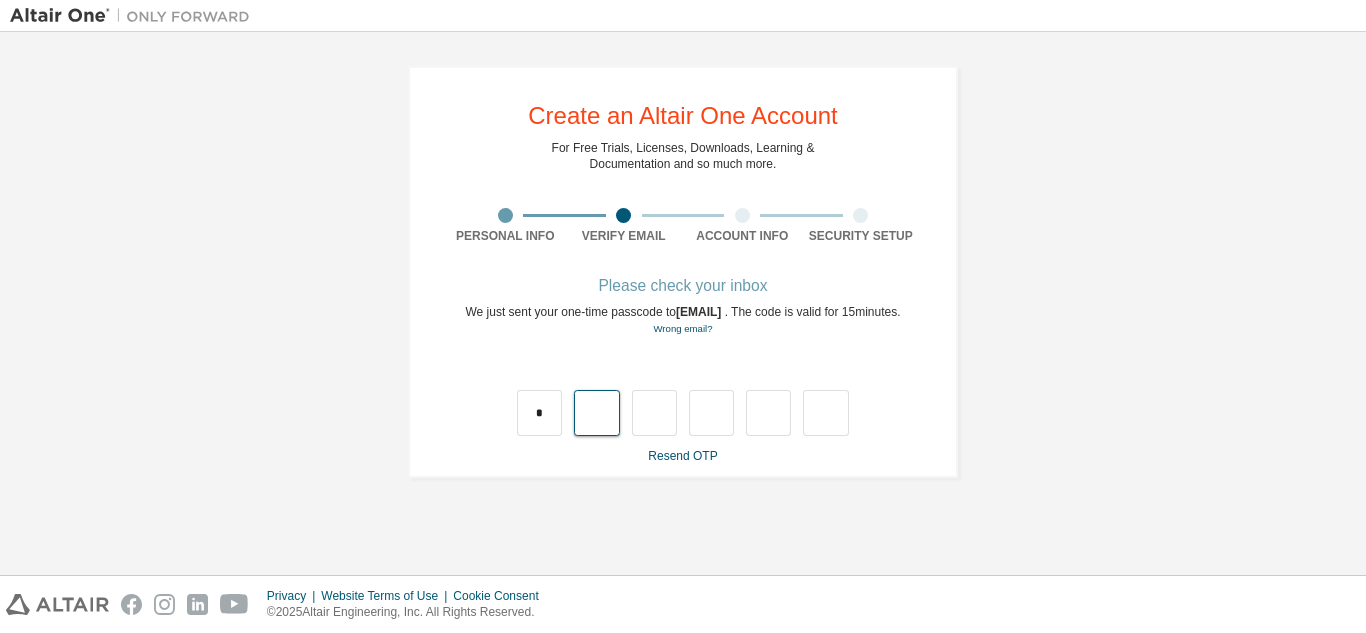 type on "*" 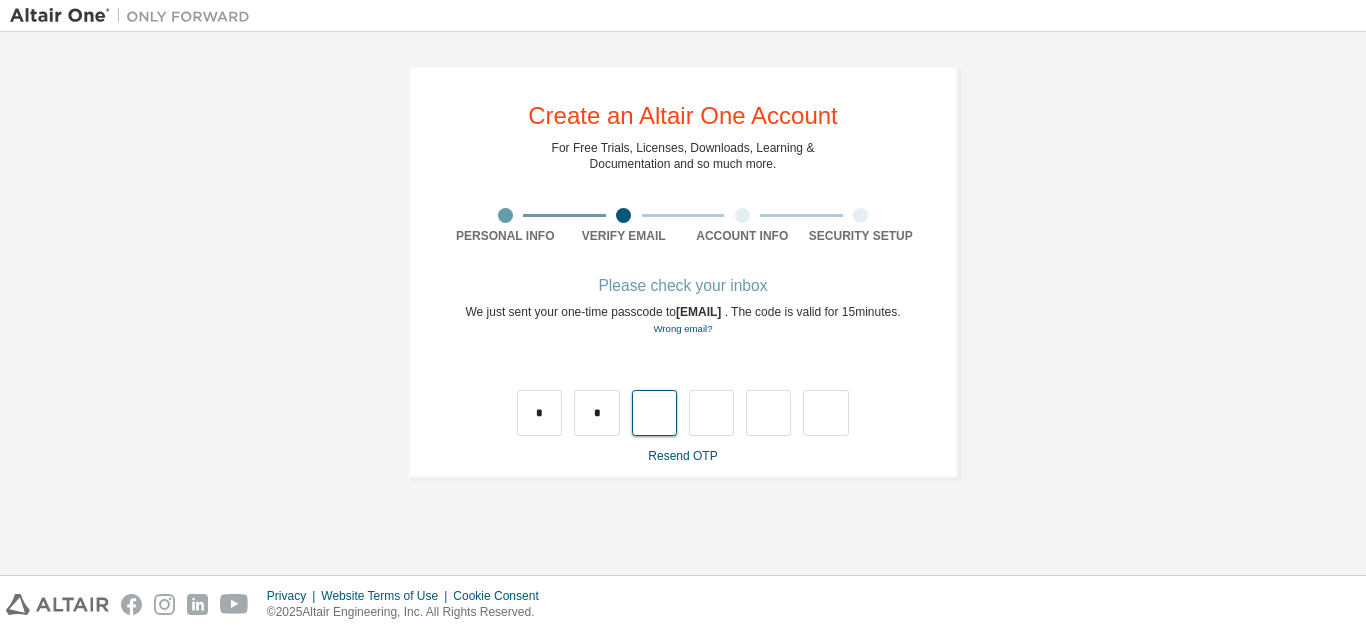 type on "*" 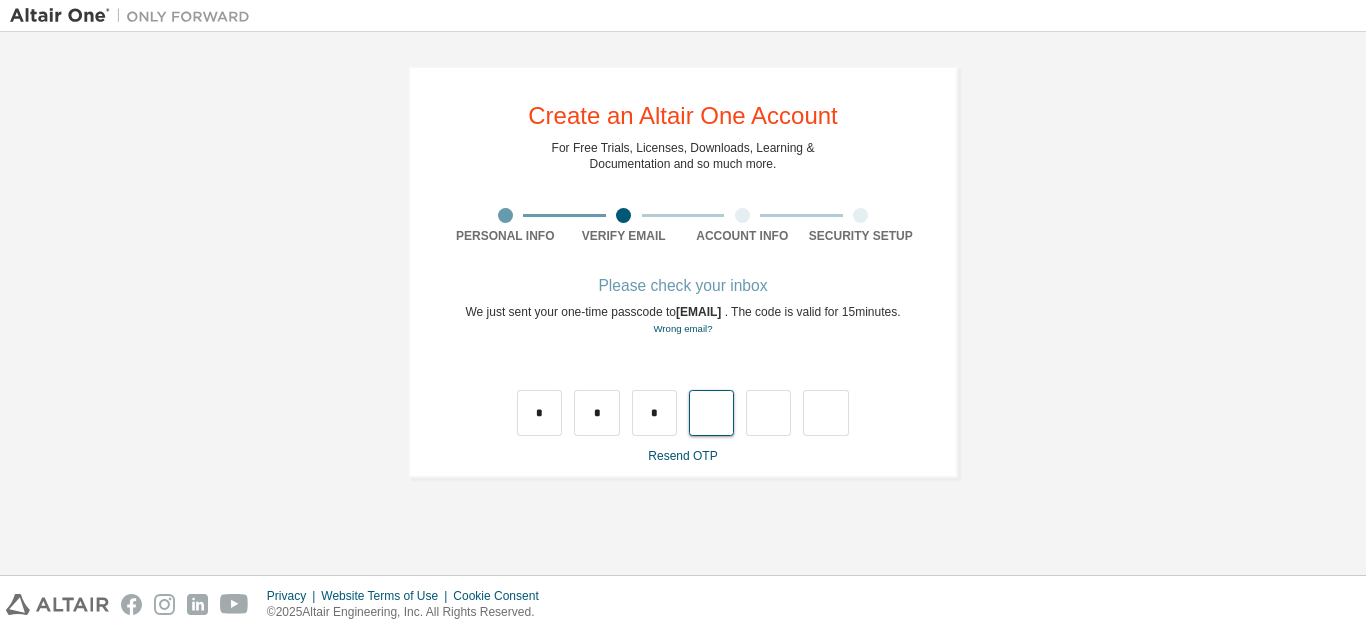 type on "*" 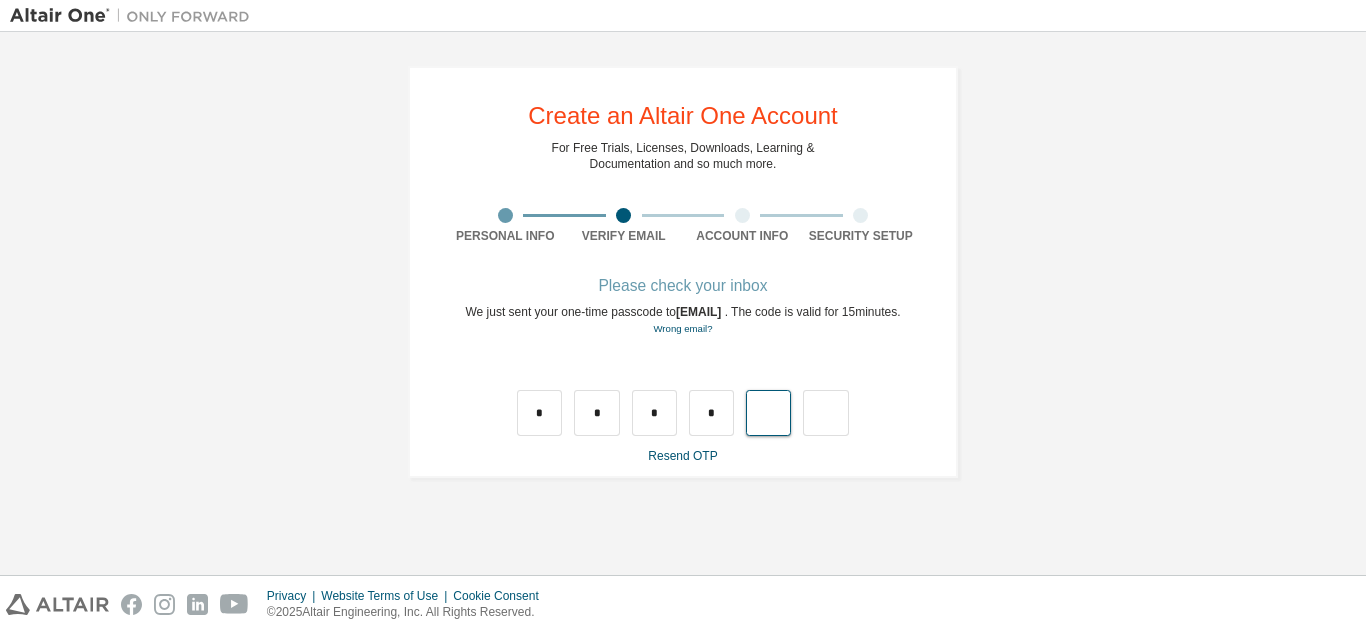 type on "*" 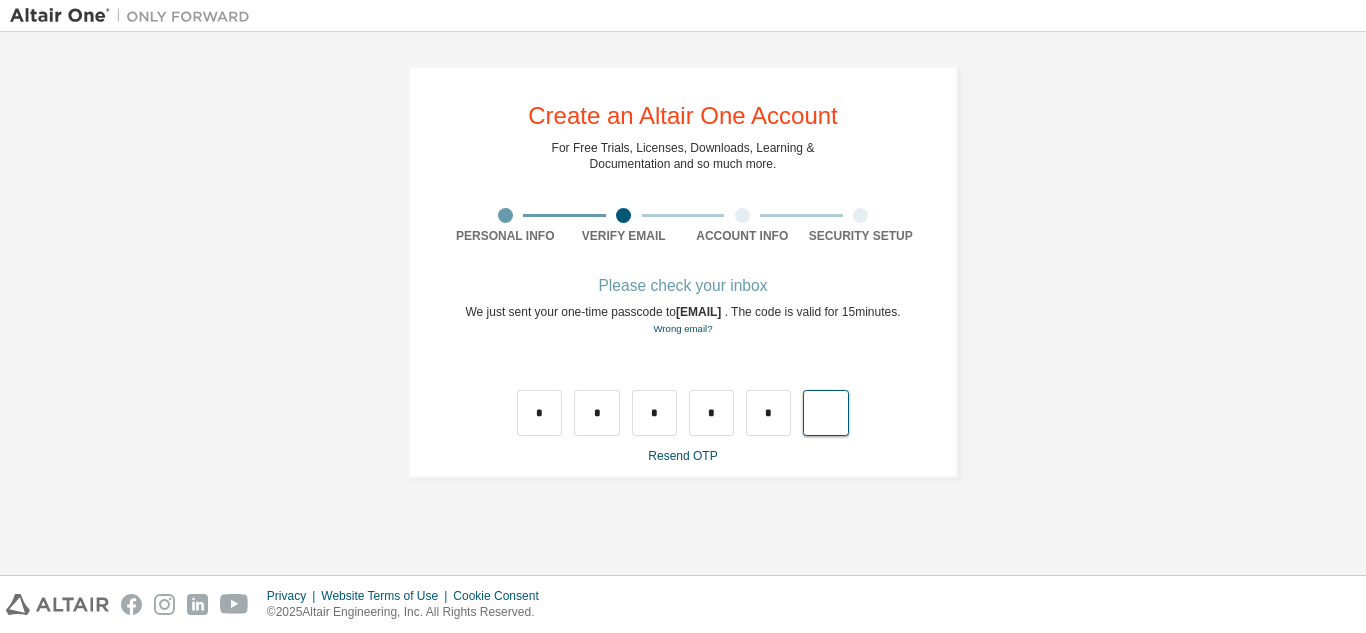 type on "*" 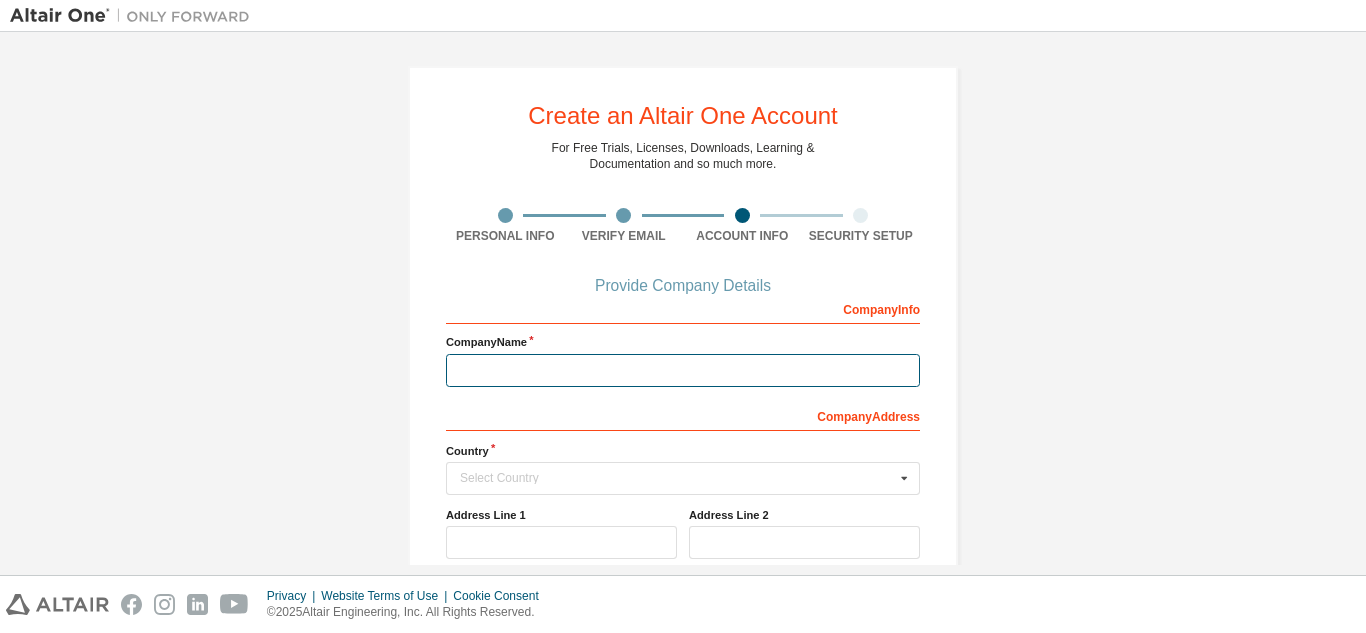 click at bounding box center (683, 370) 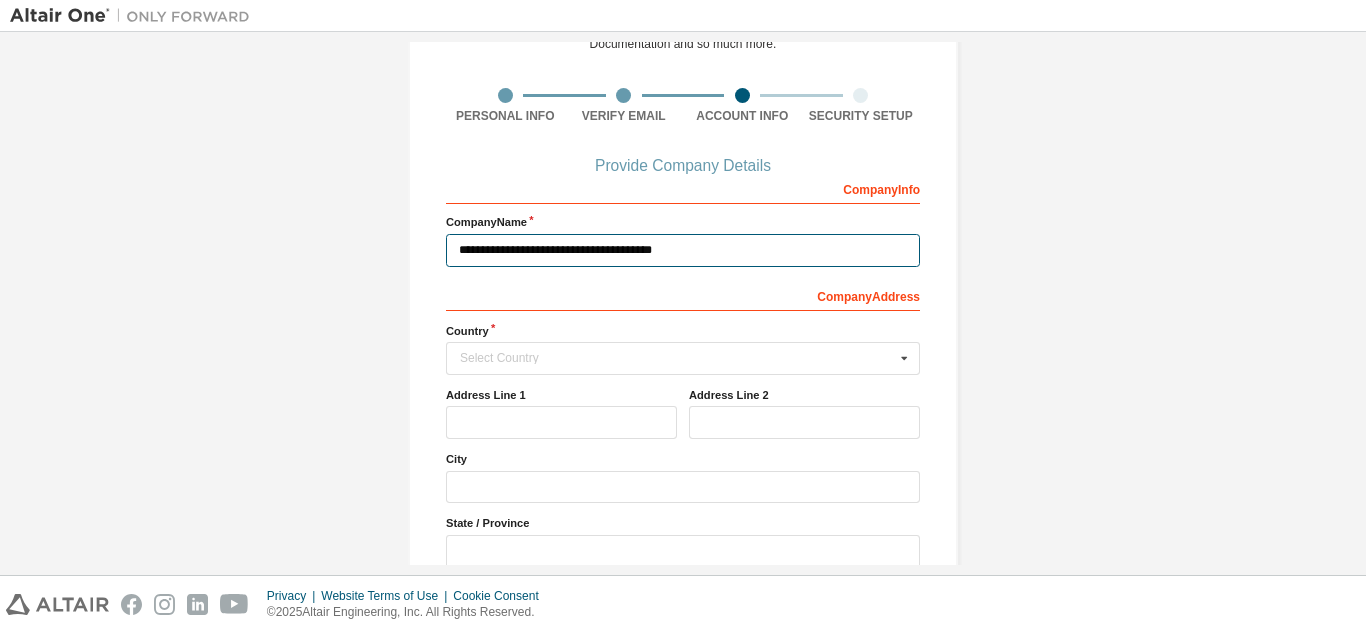 scroll, scrollTop: 281, scrollLeft: 0, axis: vertical 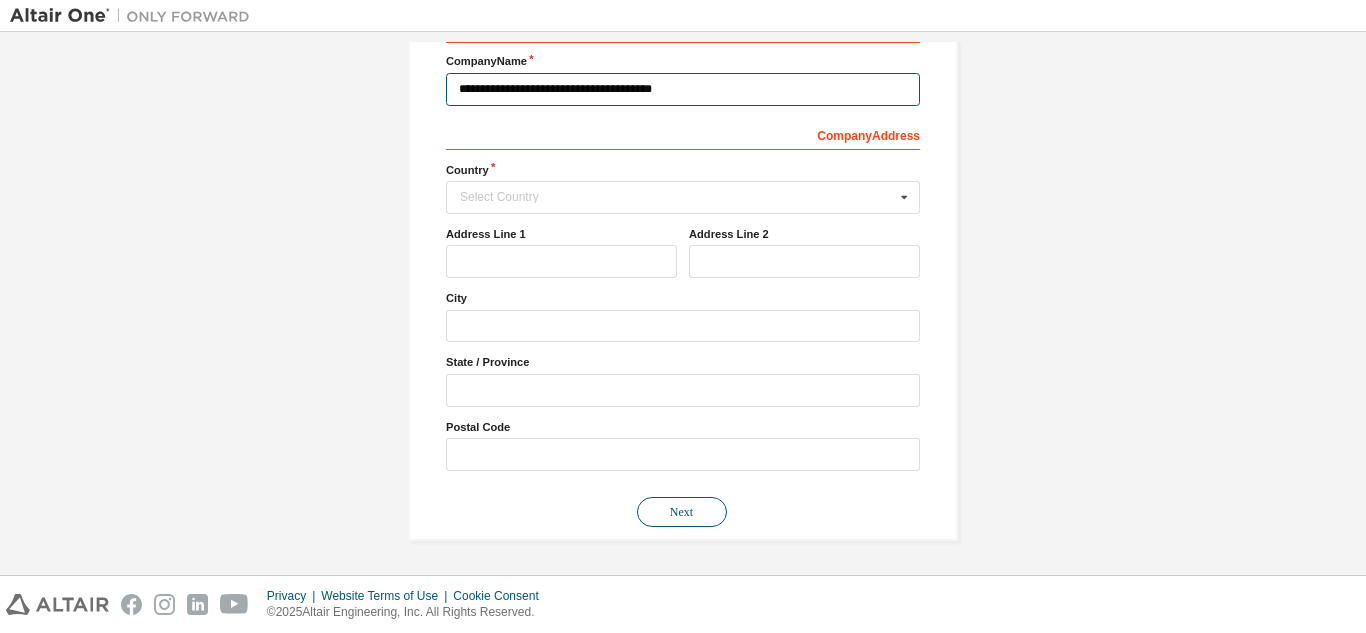 type on "**********" 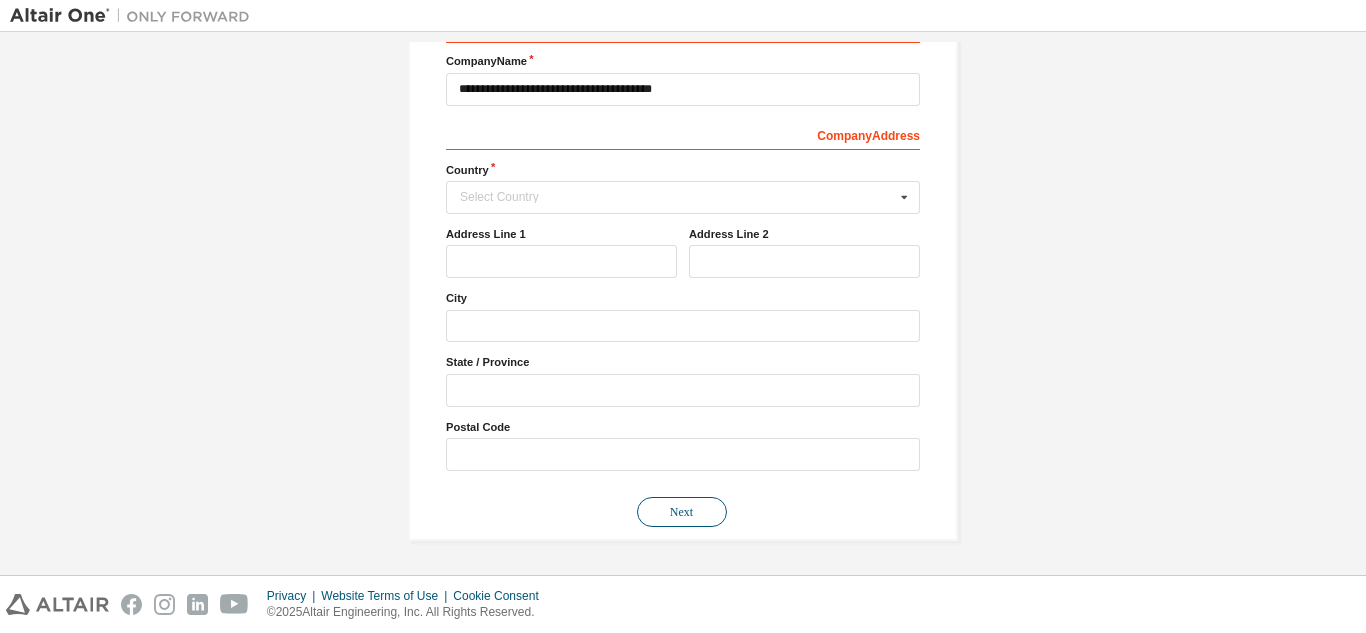 click on "Next" at bounding box center (682, 512) 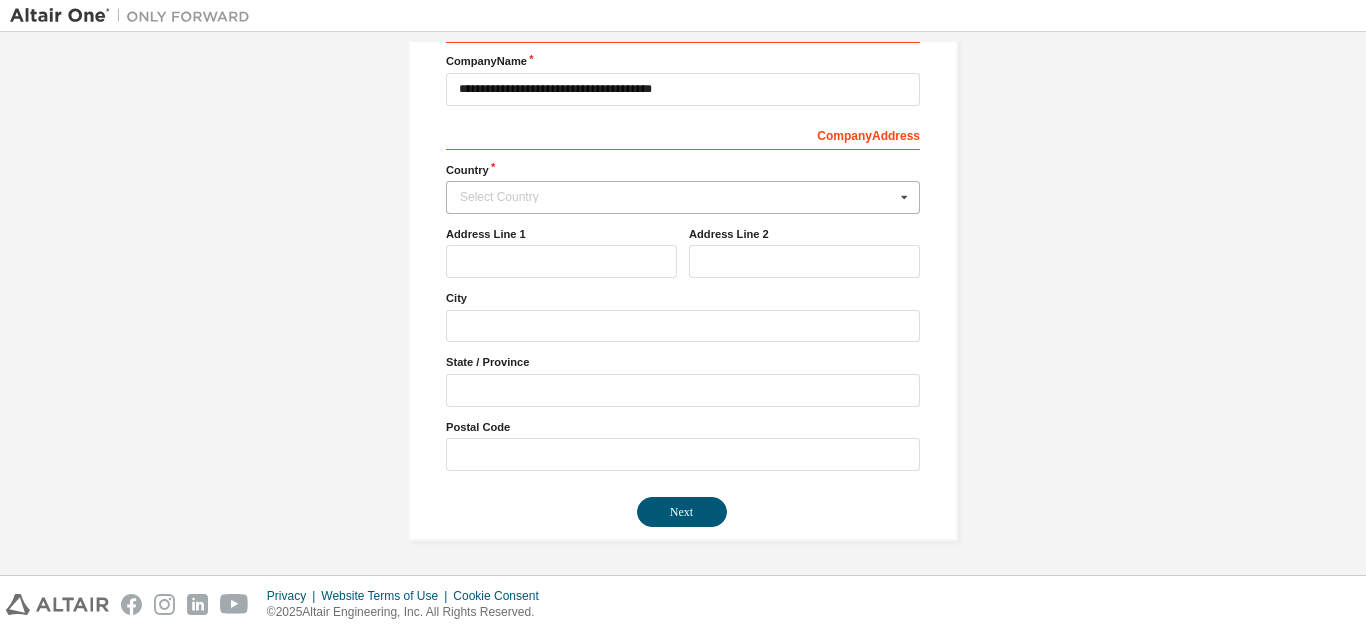 click on "Select Country" at bounding box center (677, 197) 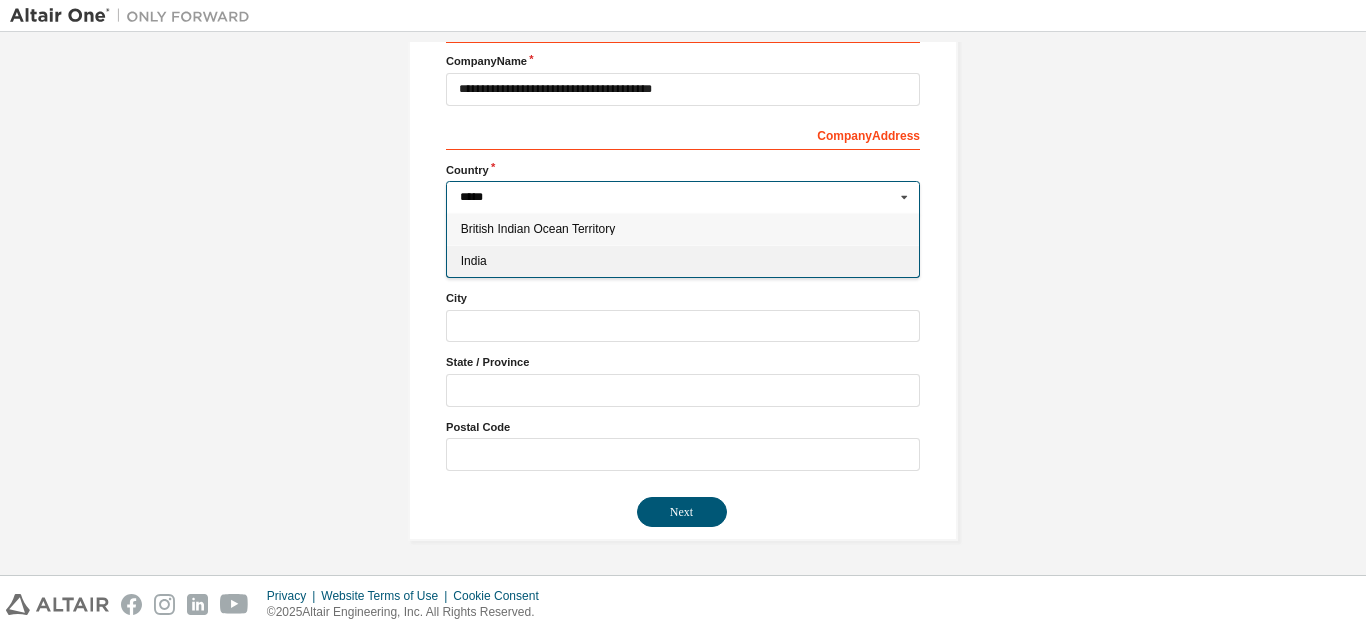 type on "*****" 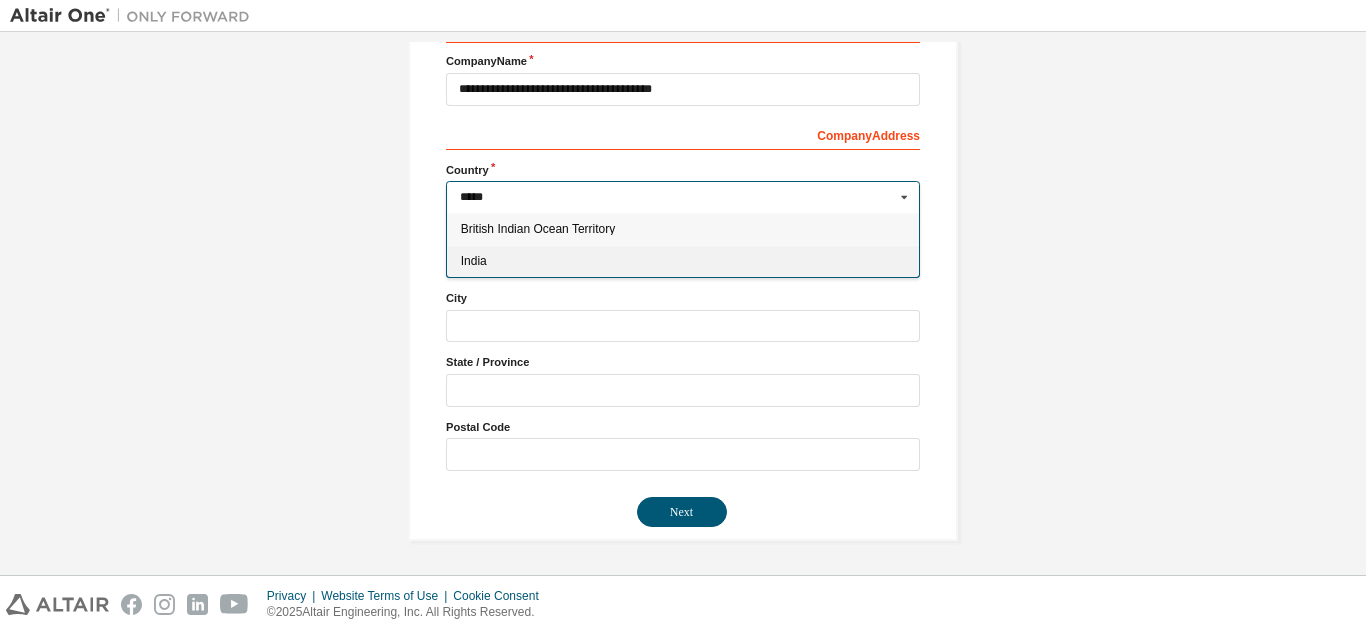 click on "India" at bounding box center [683, 261] 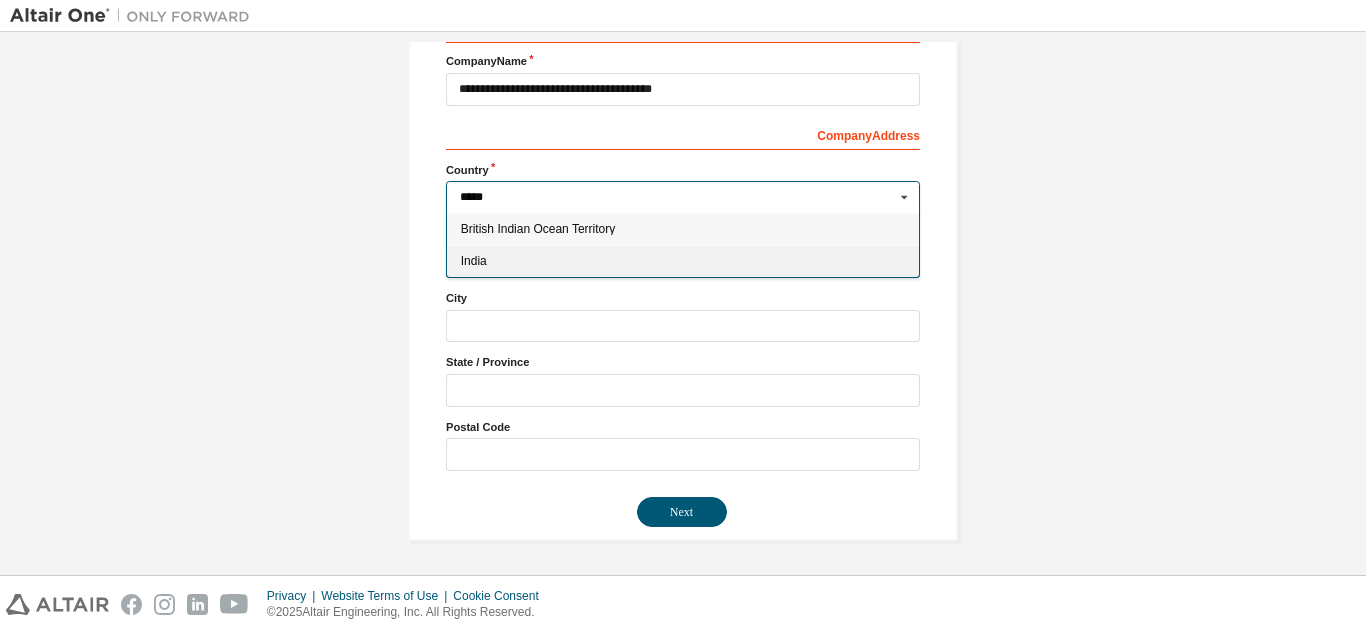 type on "***" 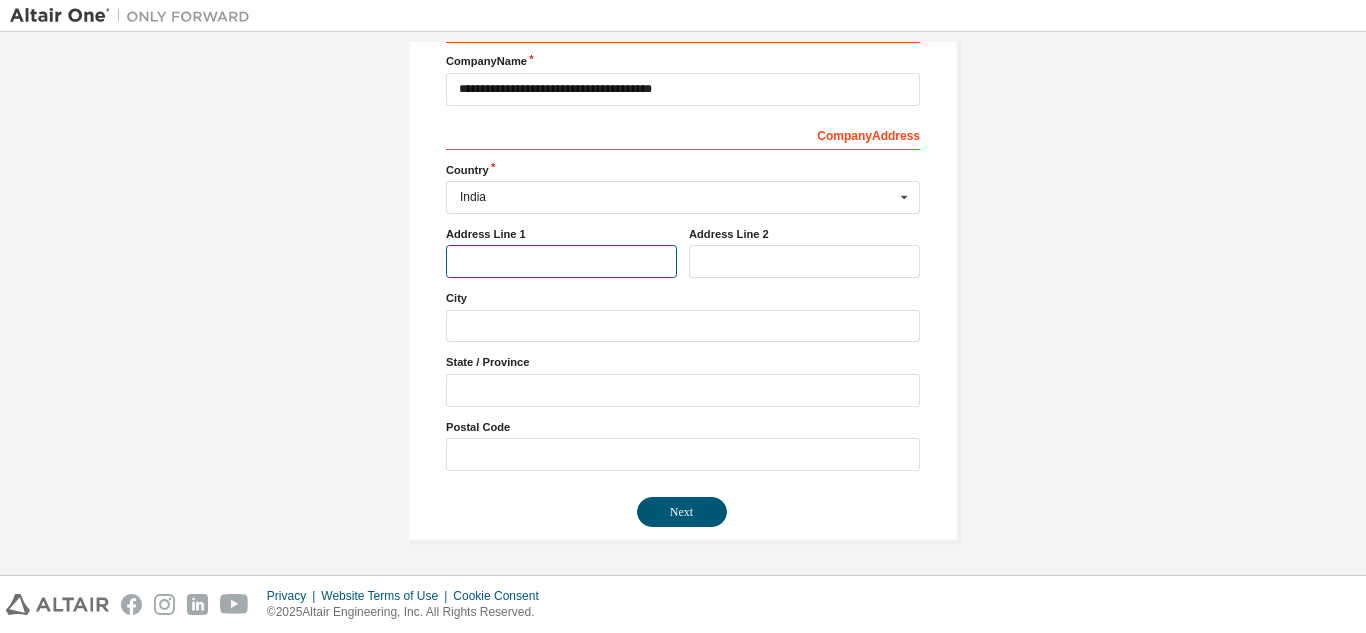 click at bounding box center (561, 261) 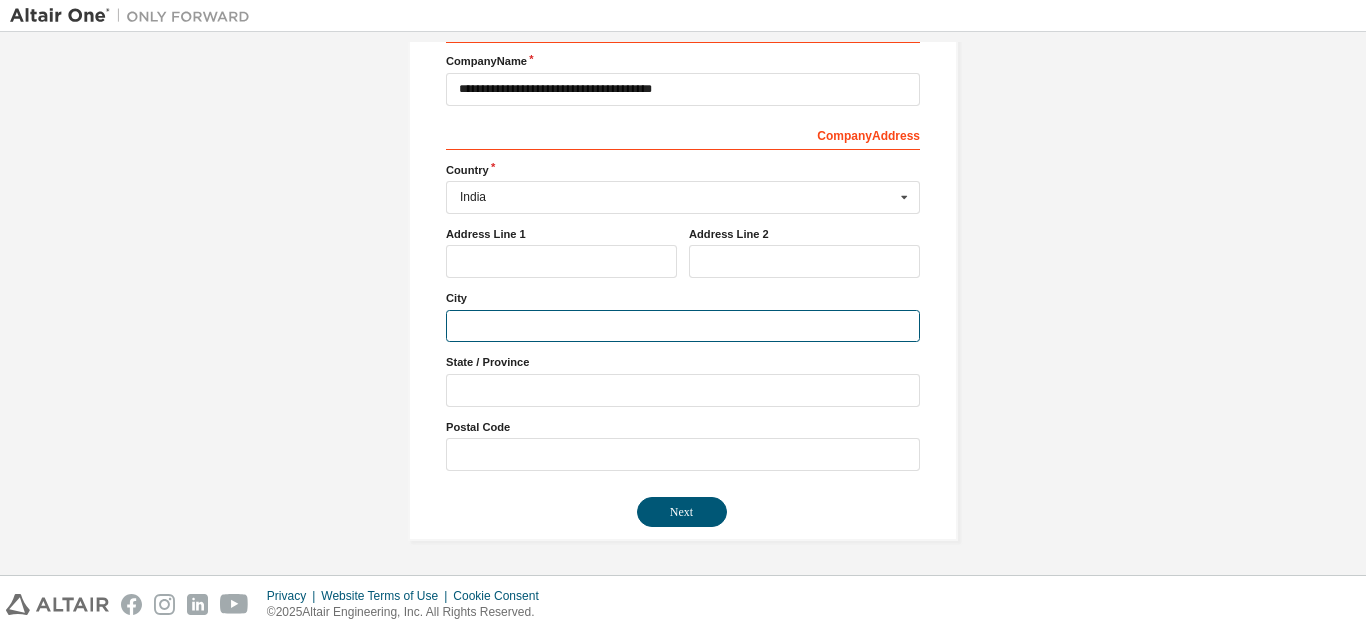 click at bounding box center [683, 326] 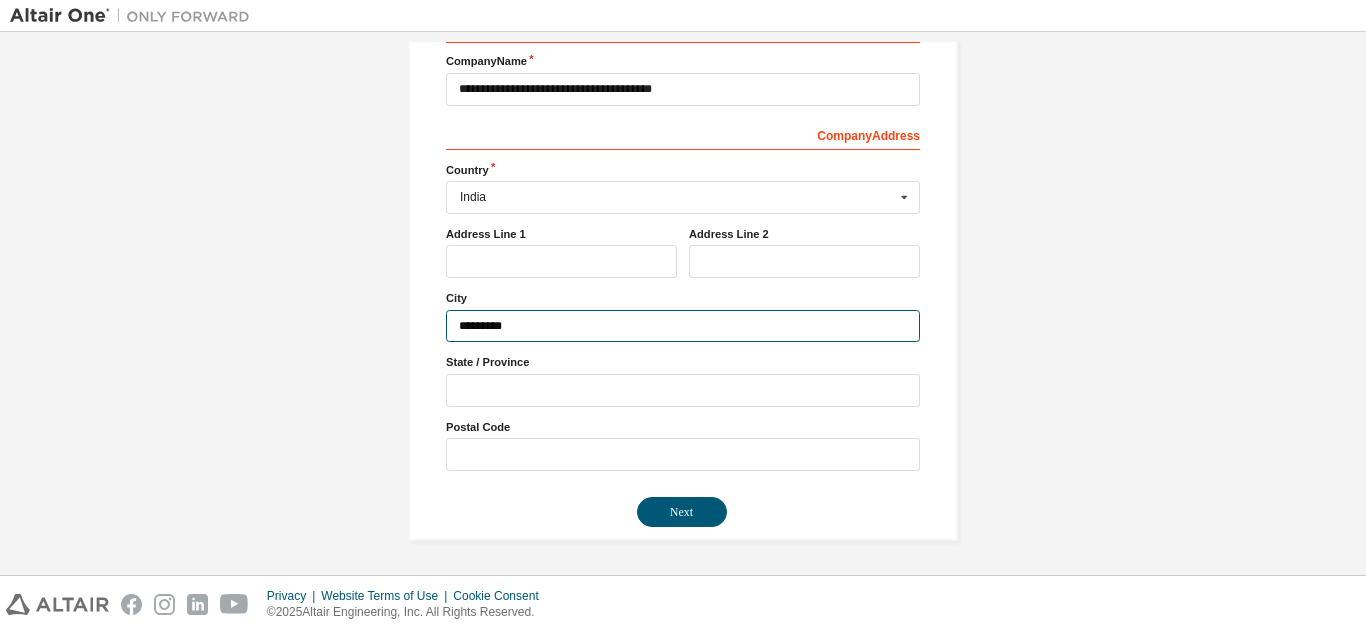 type on "*********" 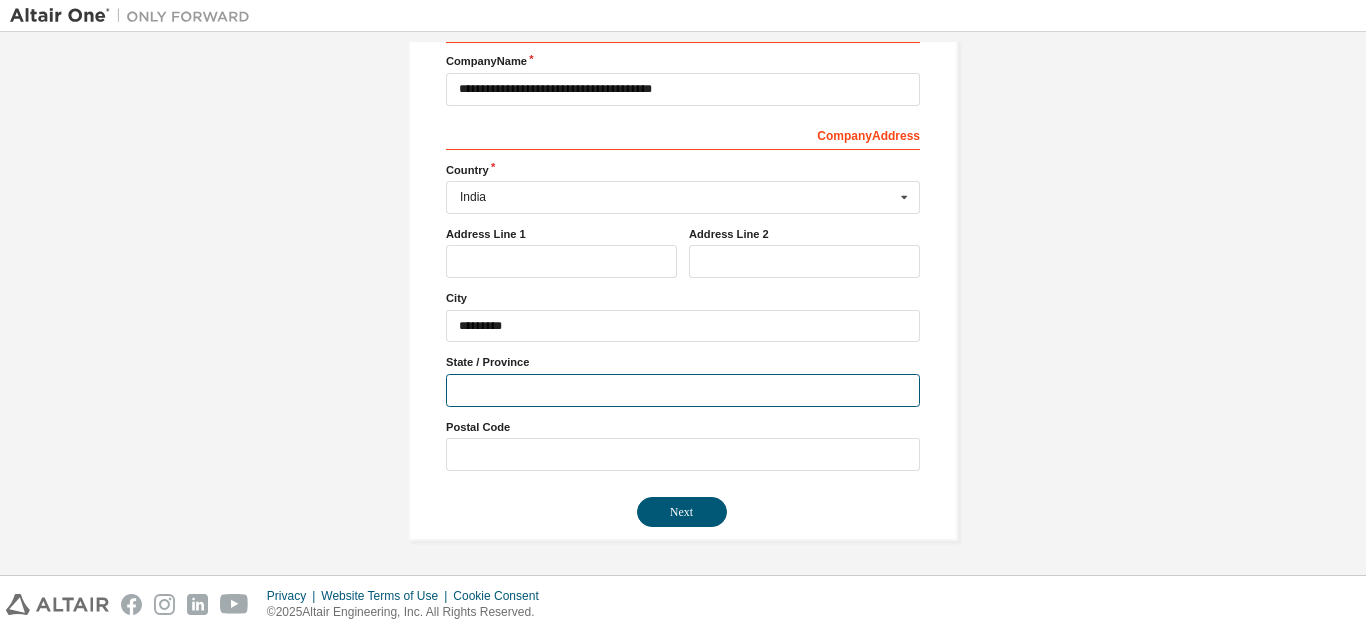 click at bounding box center (683, 390) 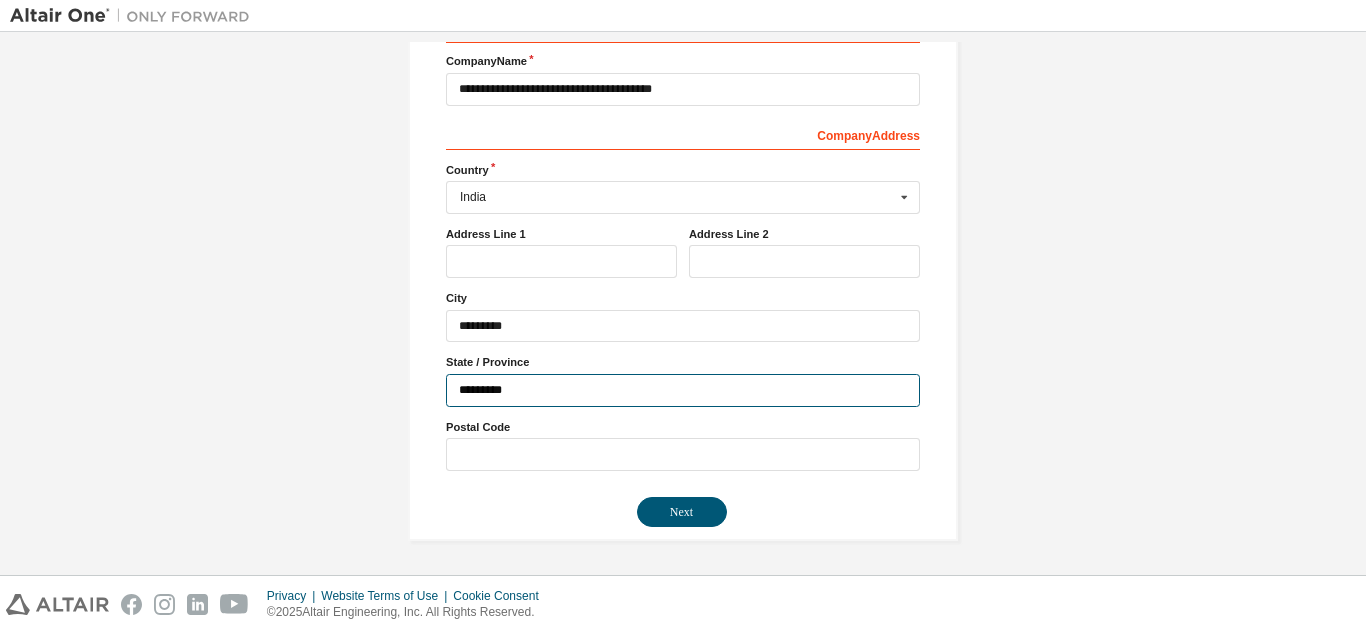 type on "*********" 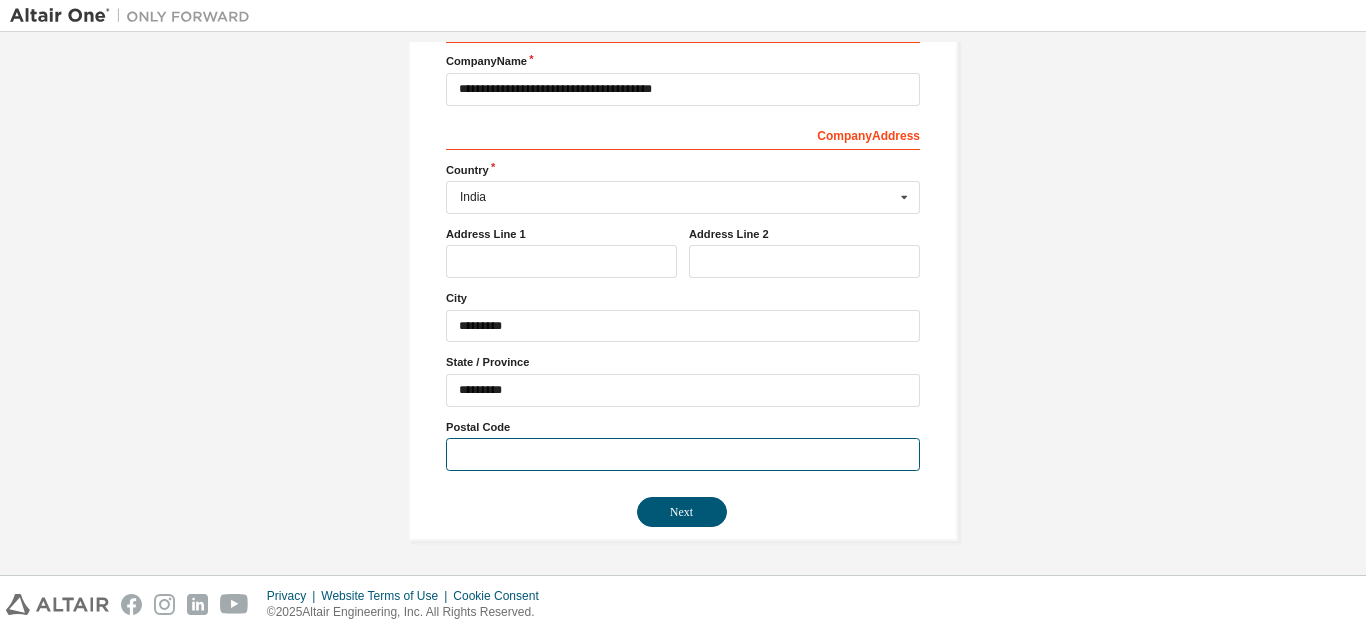 click at bounding box center [683, 454] 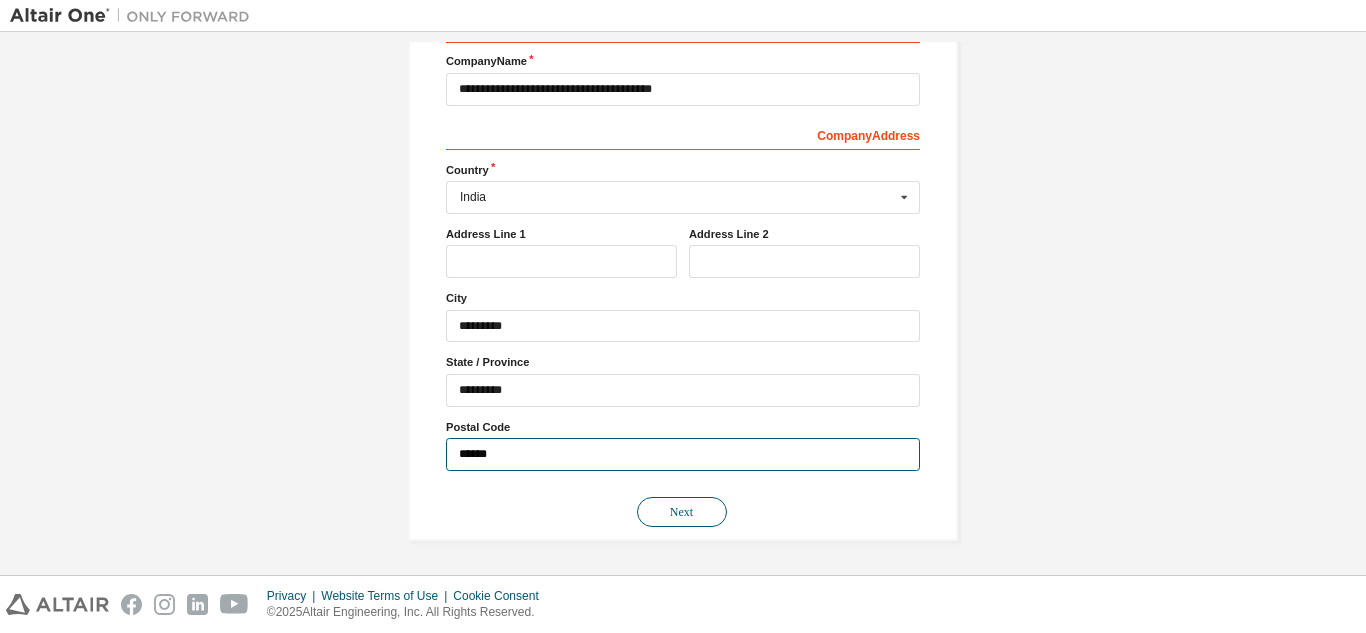 type on "******" 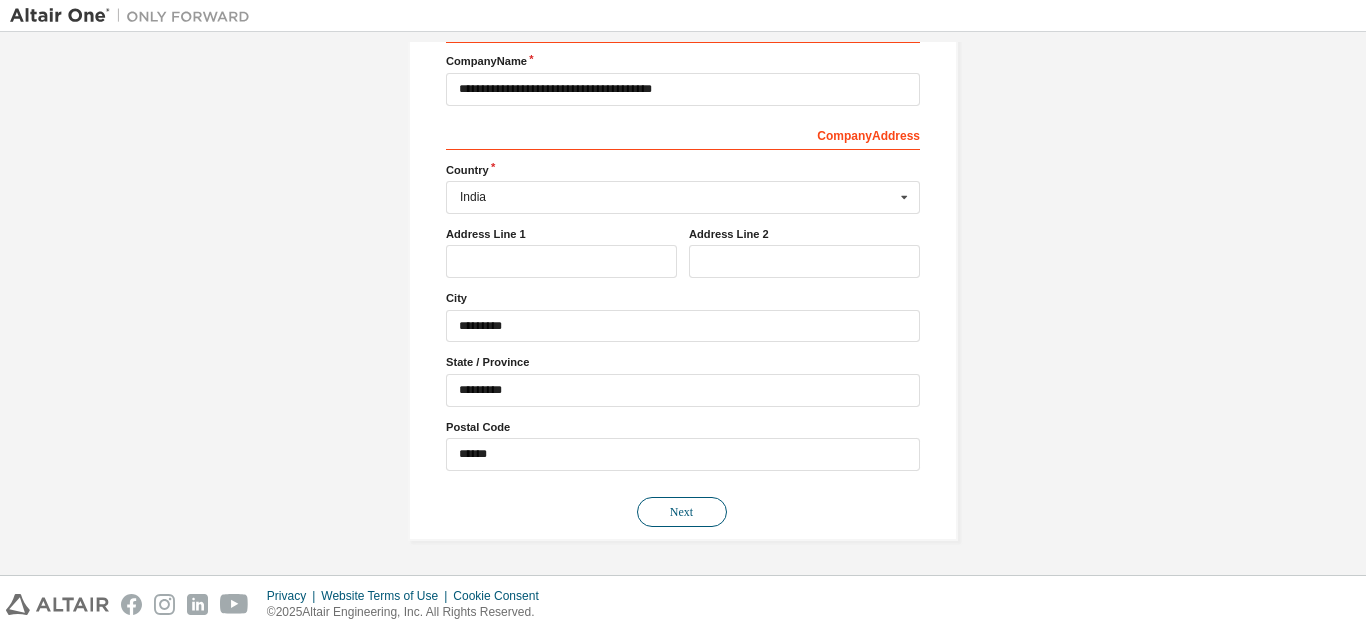 click on "Next" at bounding box center [682, 512] 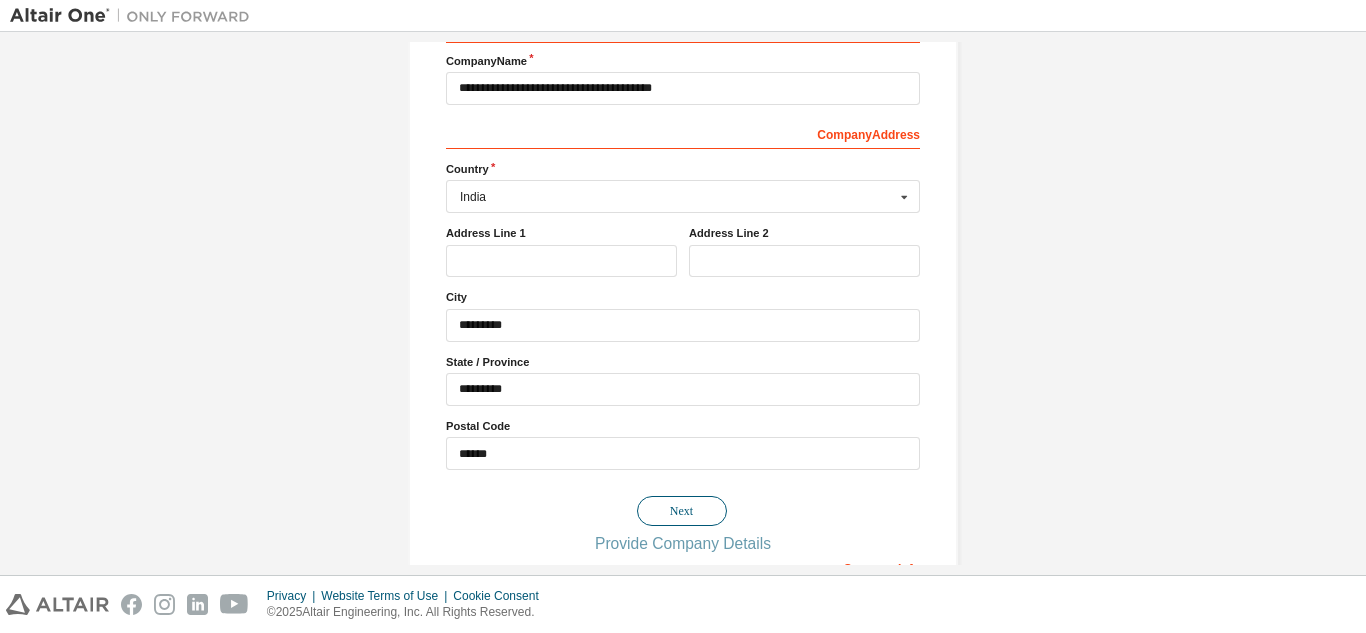 scroll, scrollTop: 0, scrollLeft: 0, axis: both 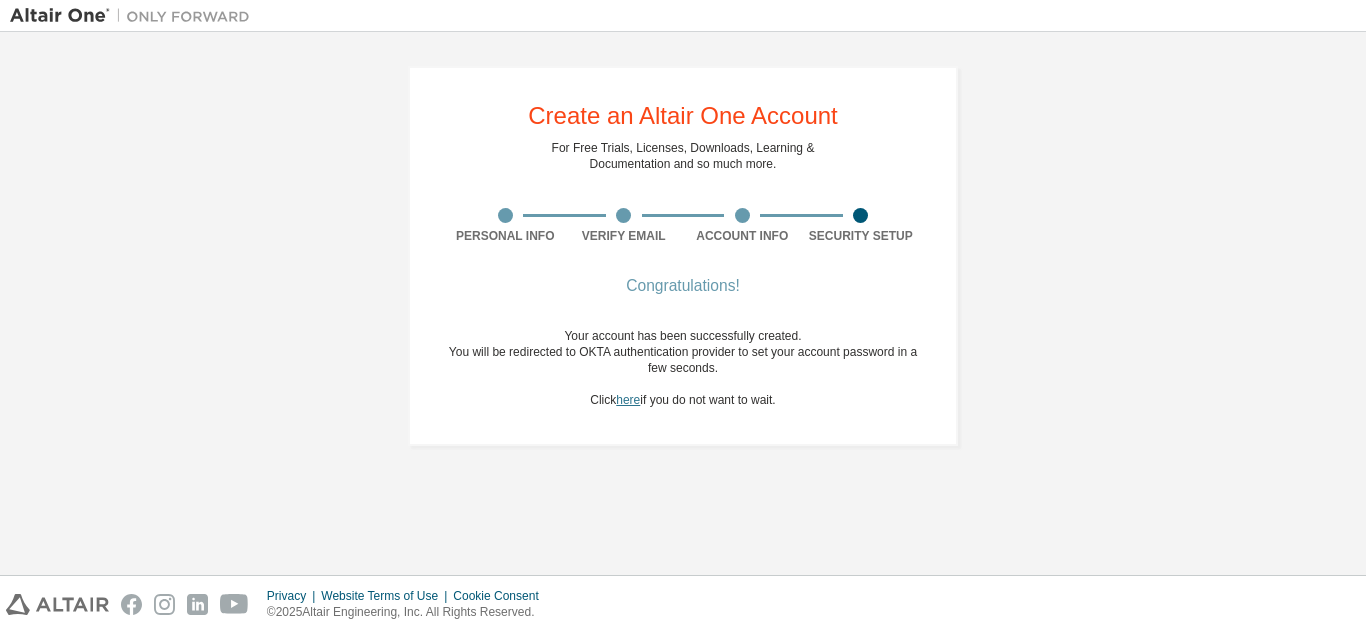 click on "here" at bounding box center (628, 400) 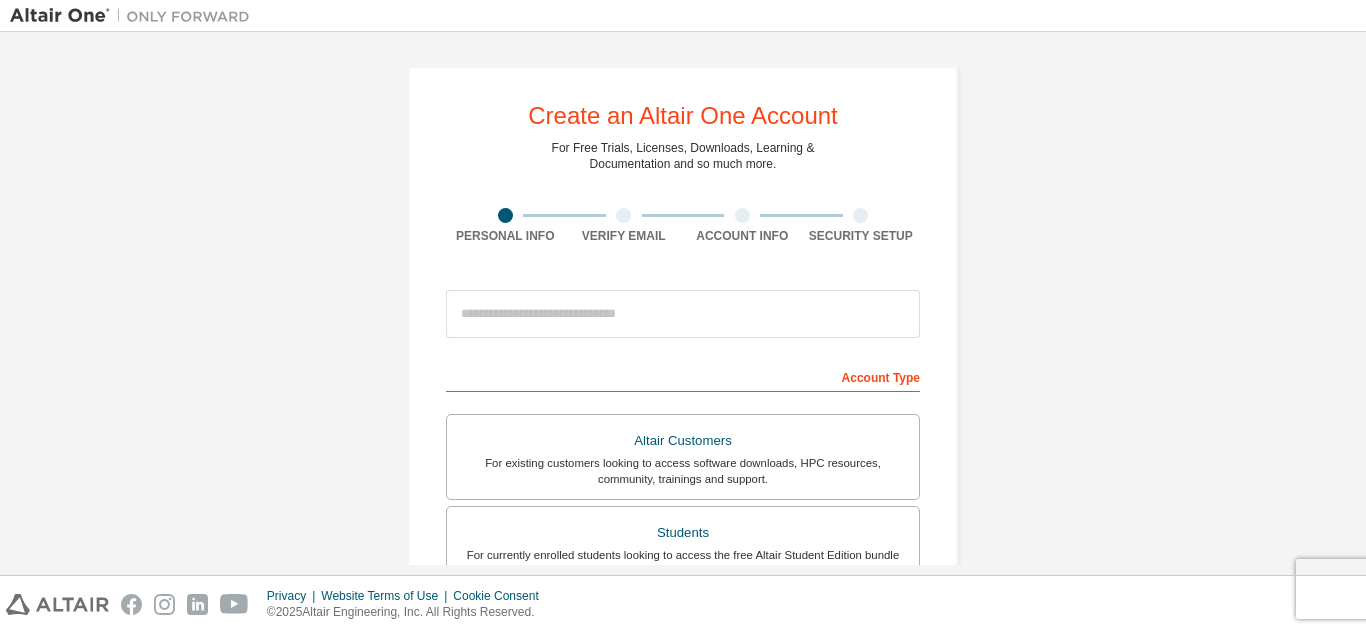 scroll, scrollTop: 0, scrollLeft: 0, axis: both 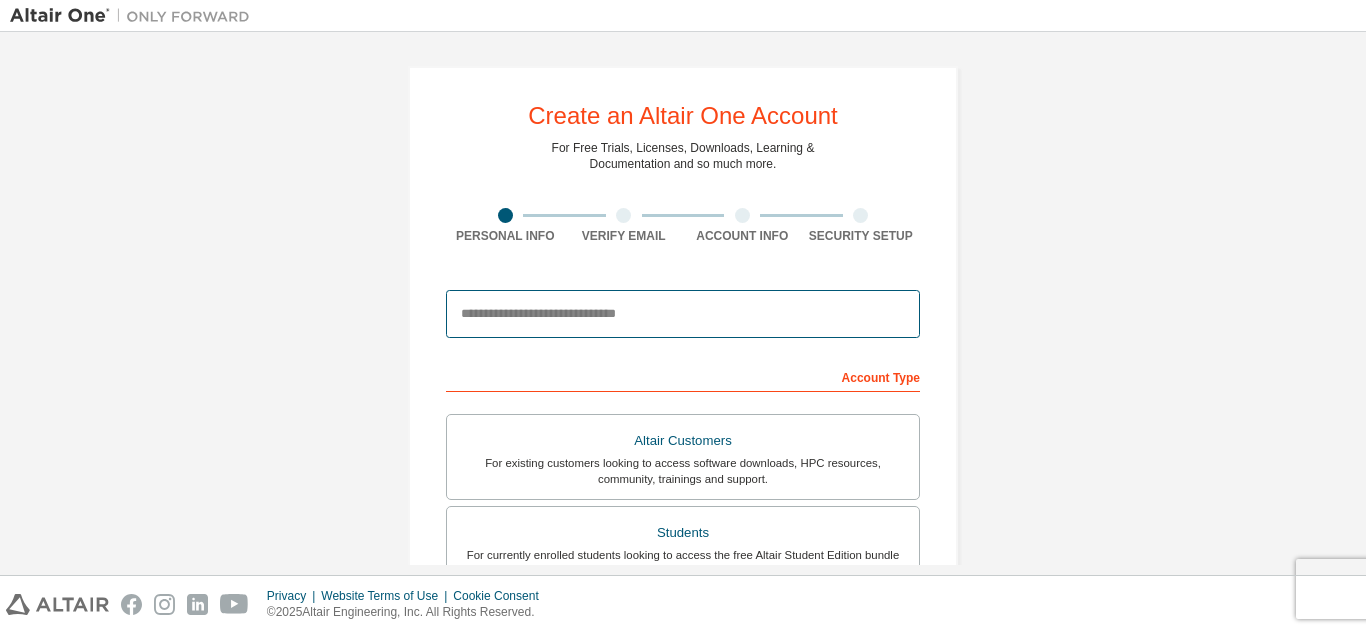 click at bounding box center (683, 314) 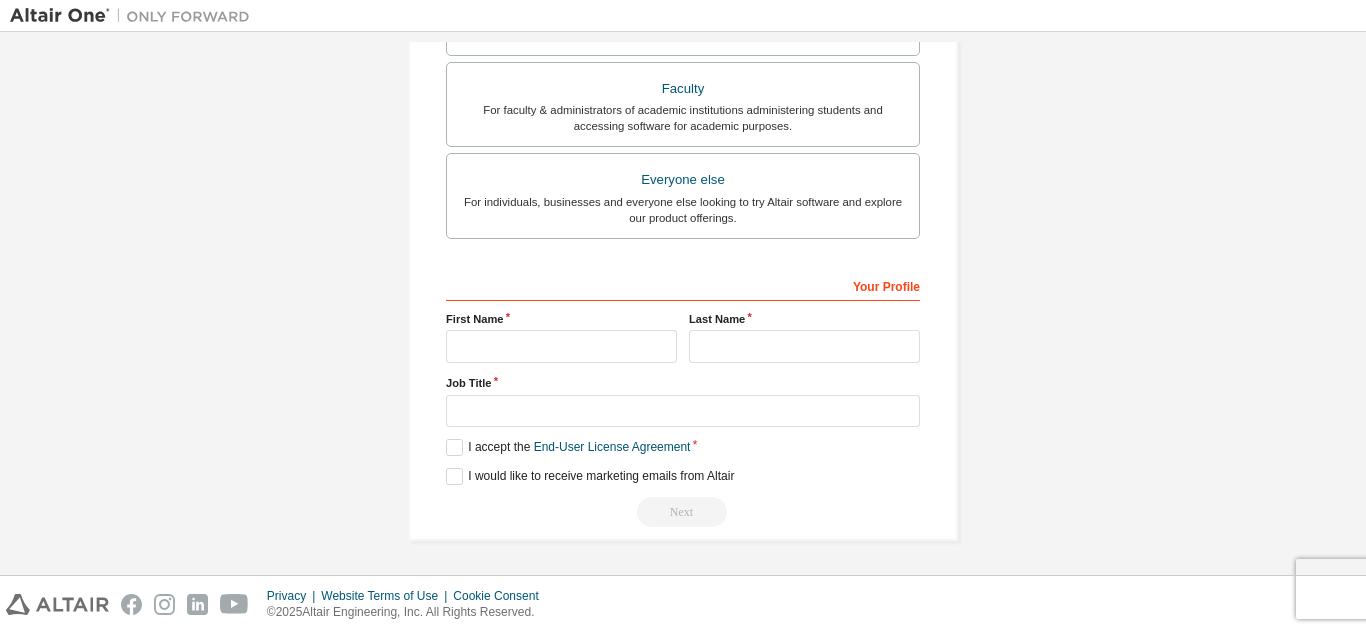 scroll, scrollTop: 0, scrollLeft: 0, axis: both 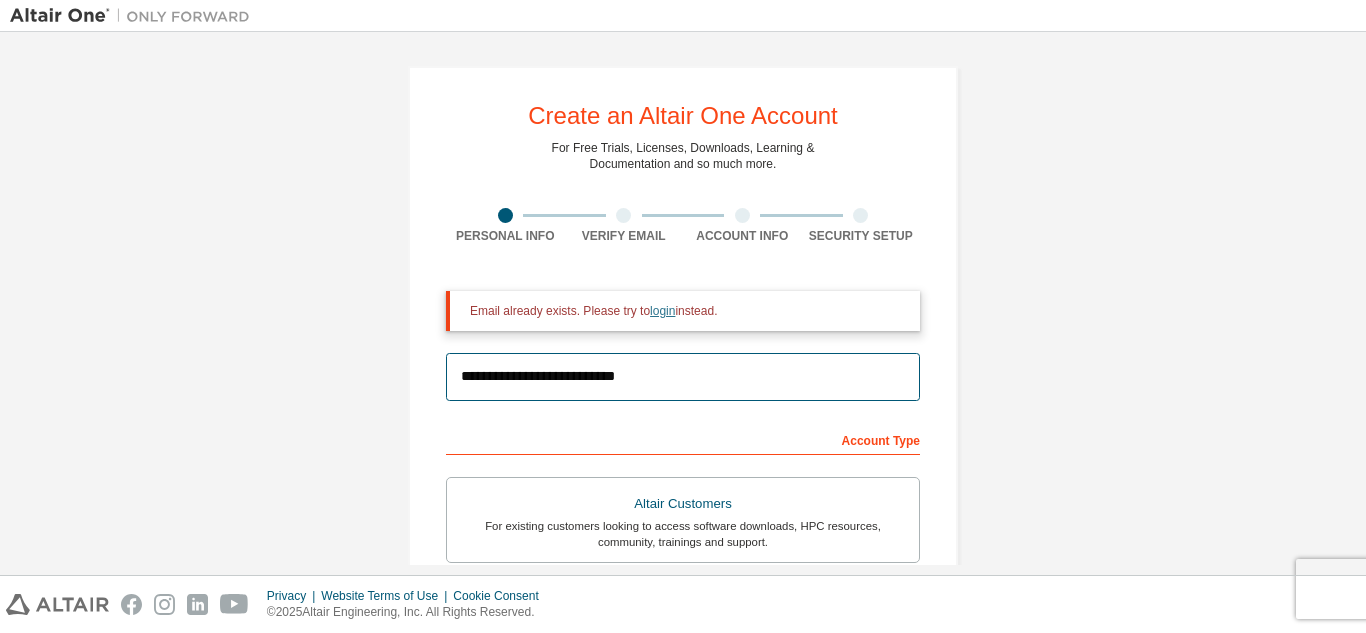 type on "**********" 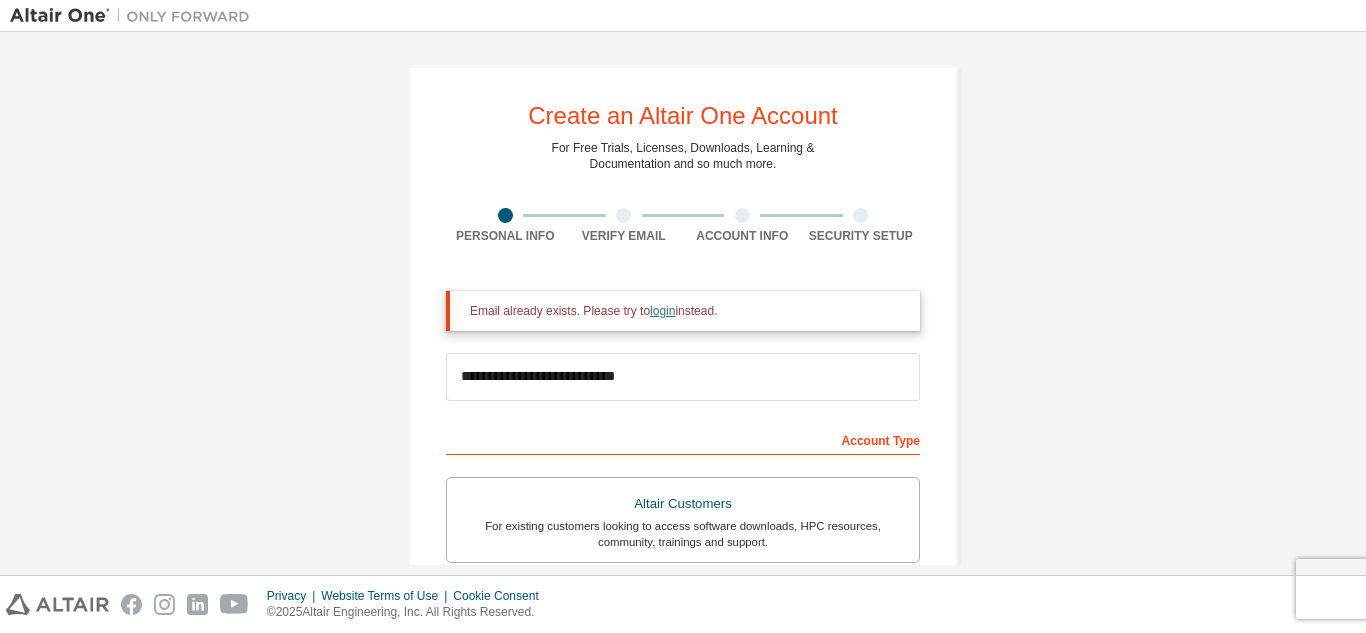 click on "login" at bounding box center (662, 311) 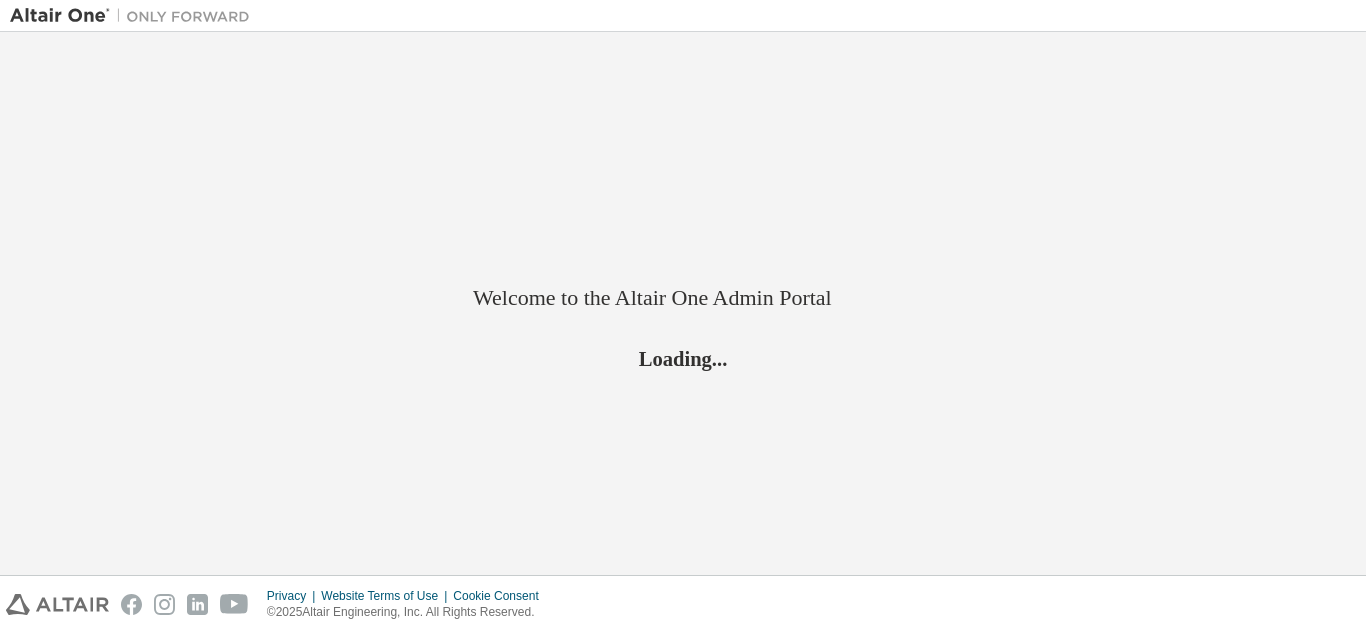 scroll, scrollTop: 0, scrollLeft: 0, axis: both 